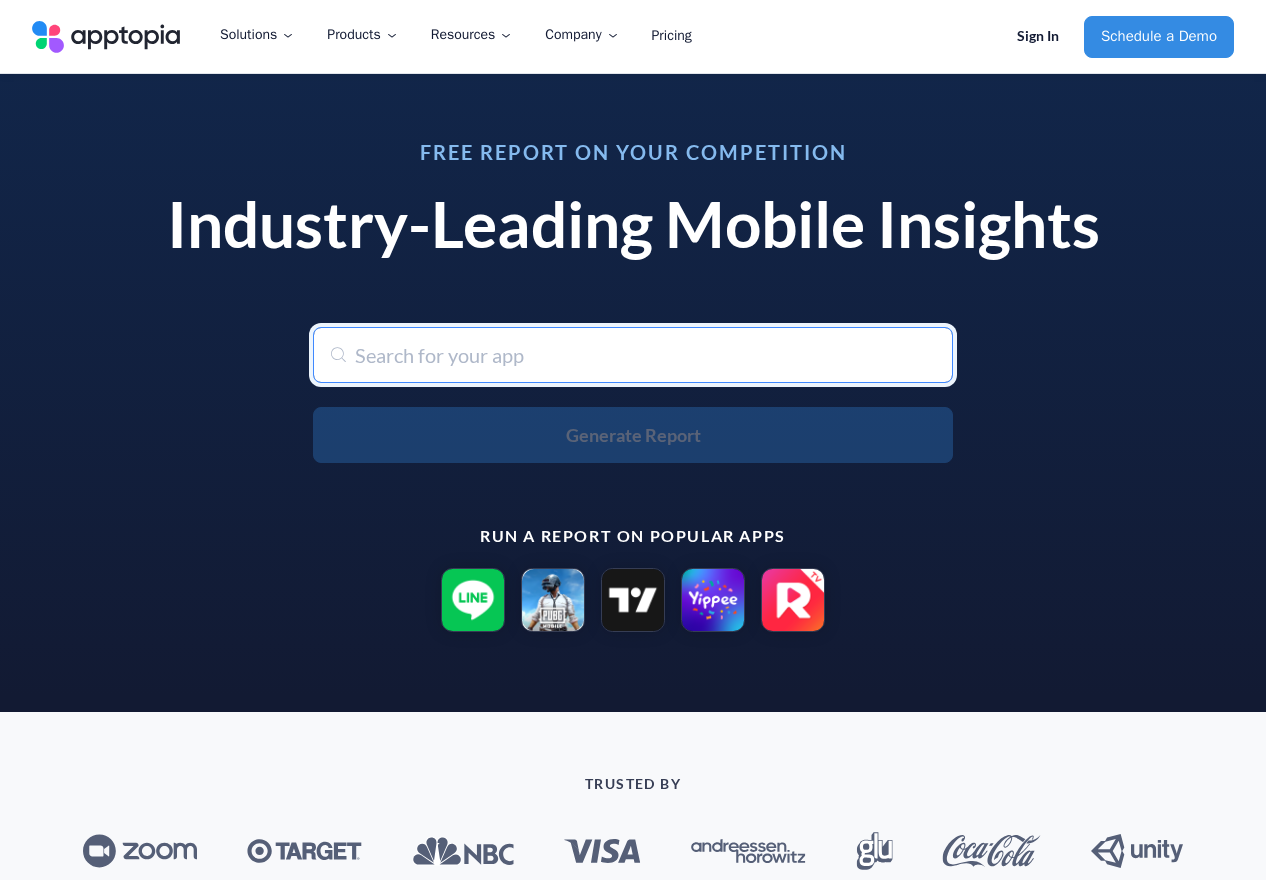 scroll, scrollTop: 0, scrollLeft: 0, axis: both 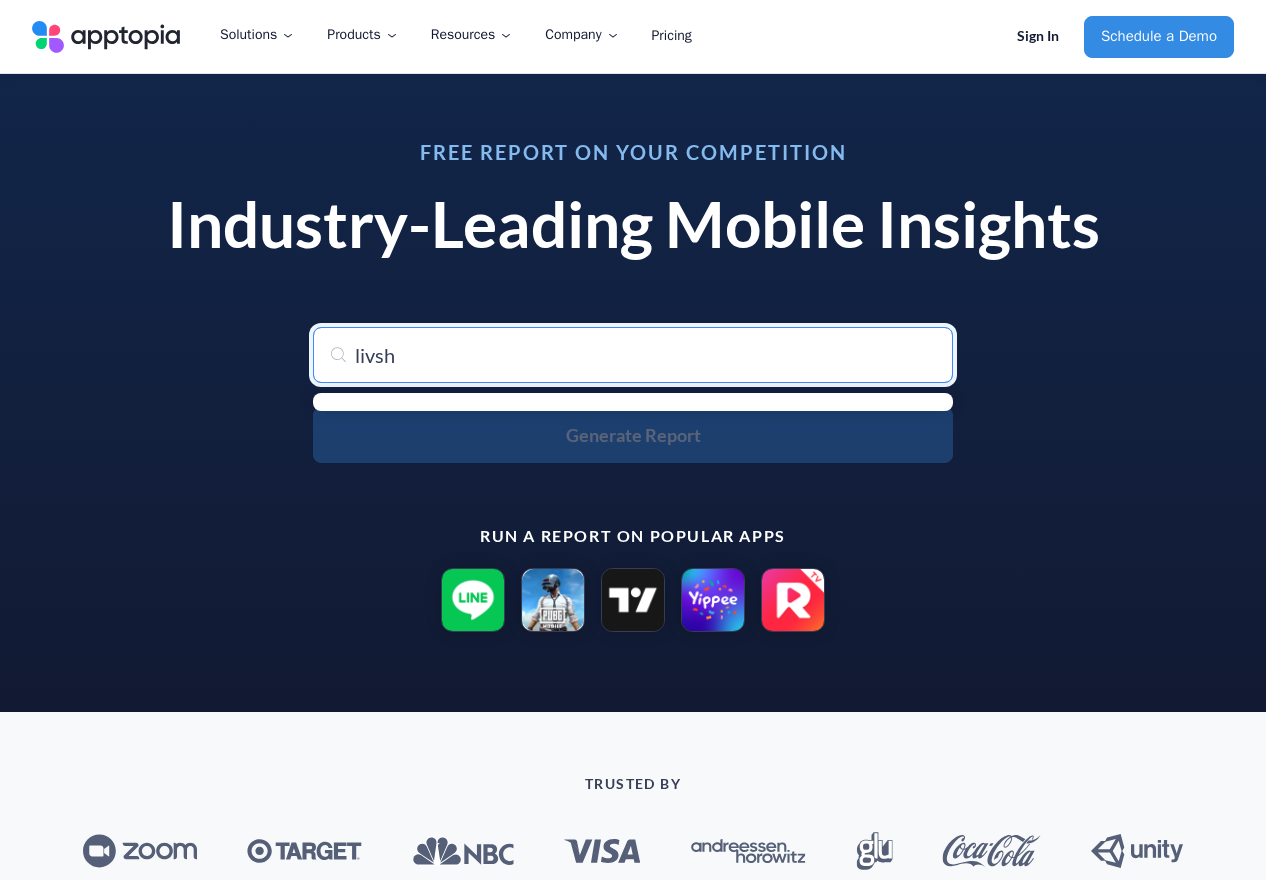 type on "livsho" 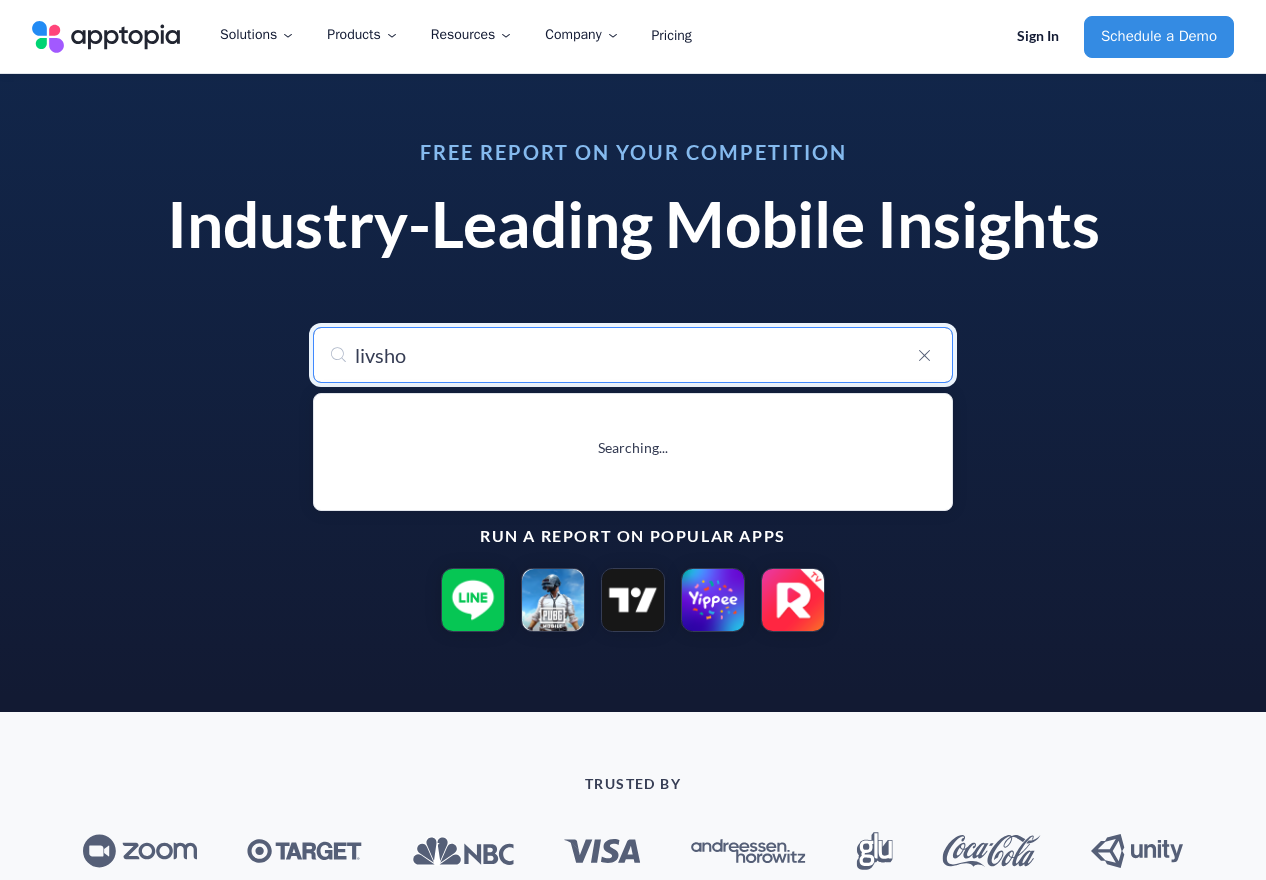 type on "livsho" 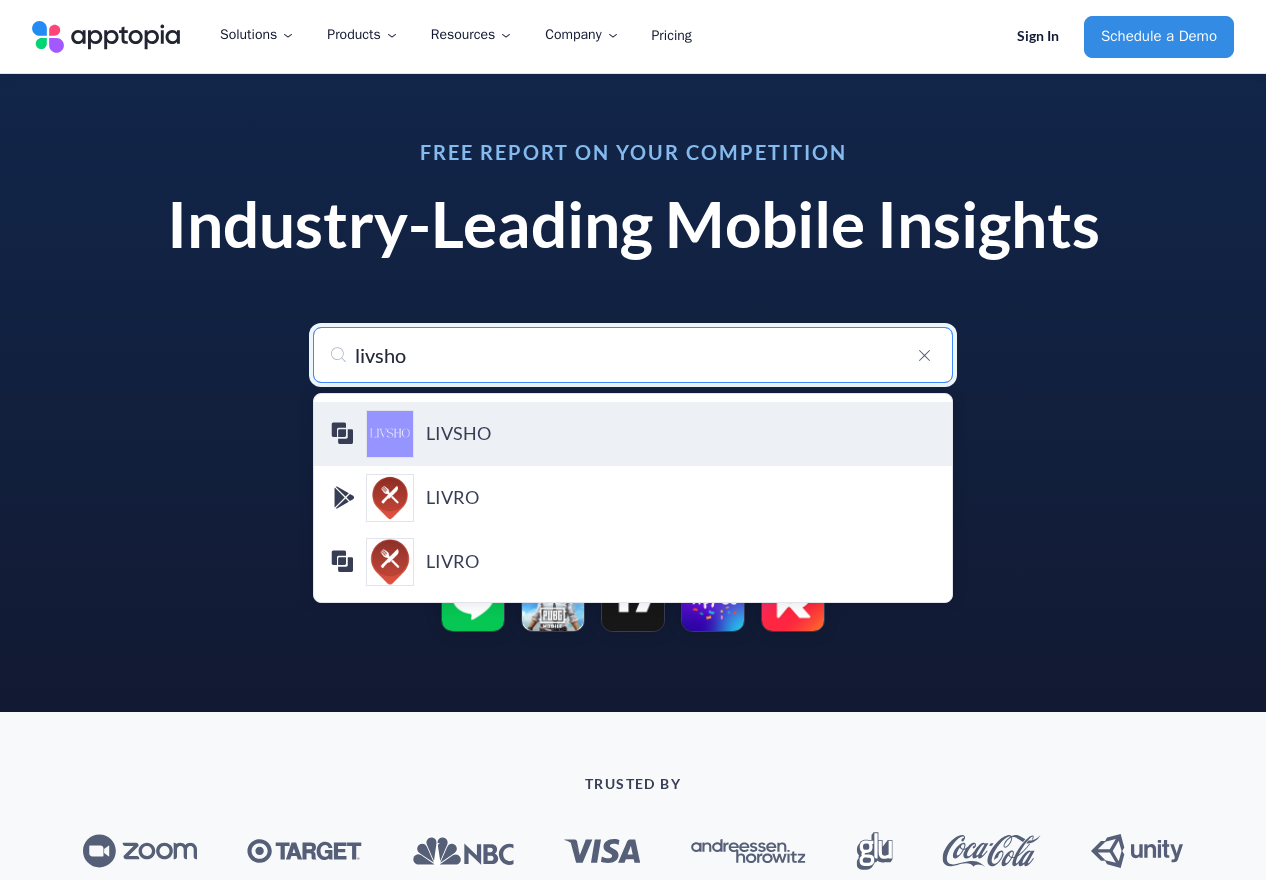 click on "LIVSHO" at bounding box center (681, 434) 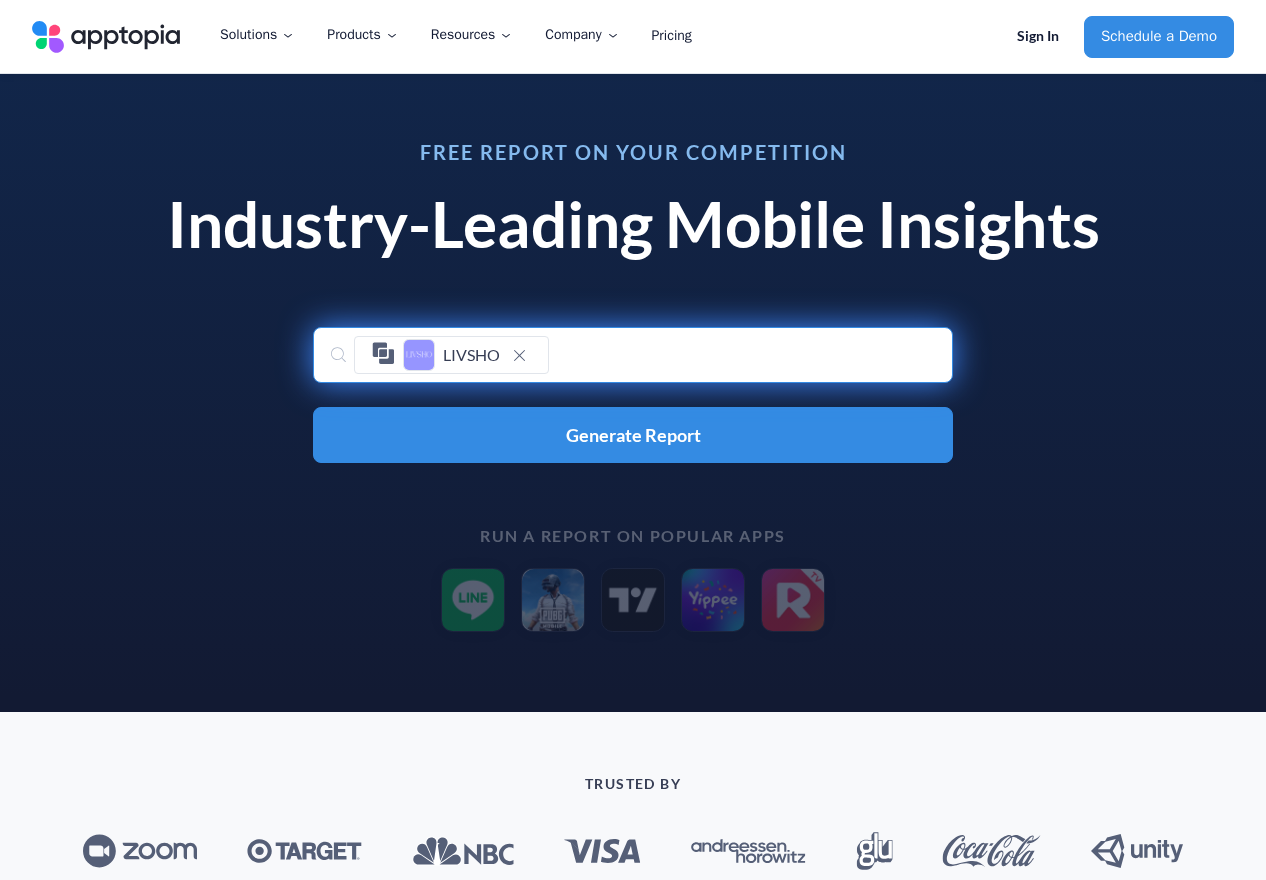 click on "LIVSHO" at bounding box center [633, 355] 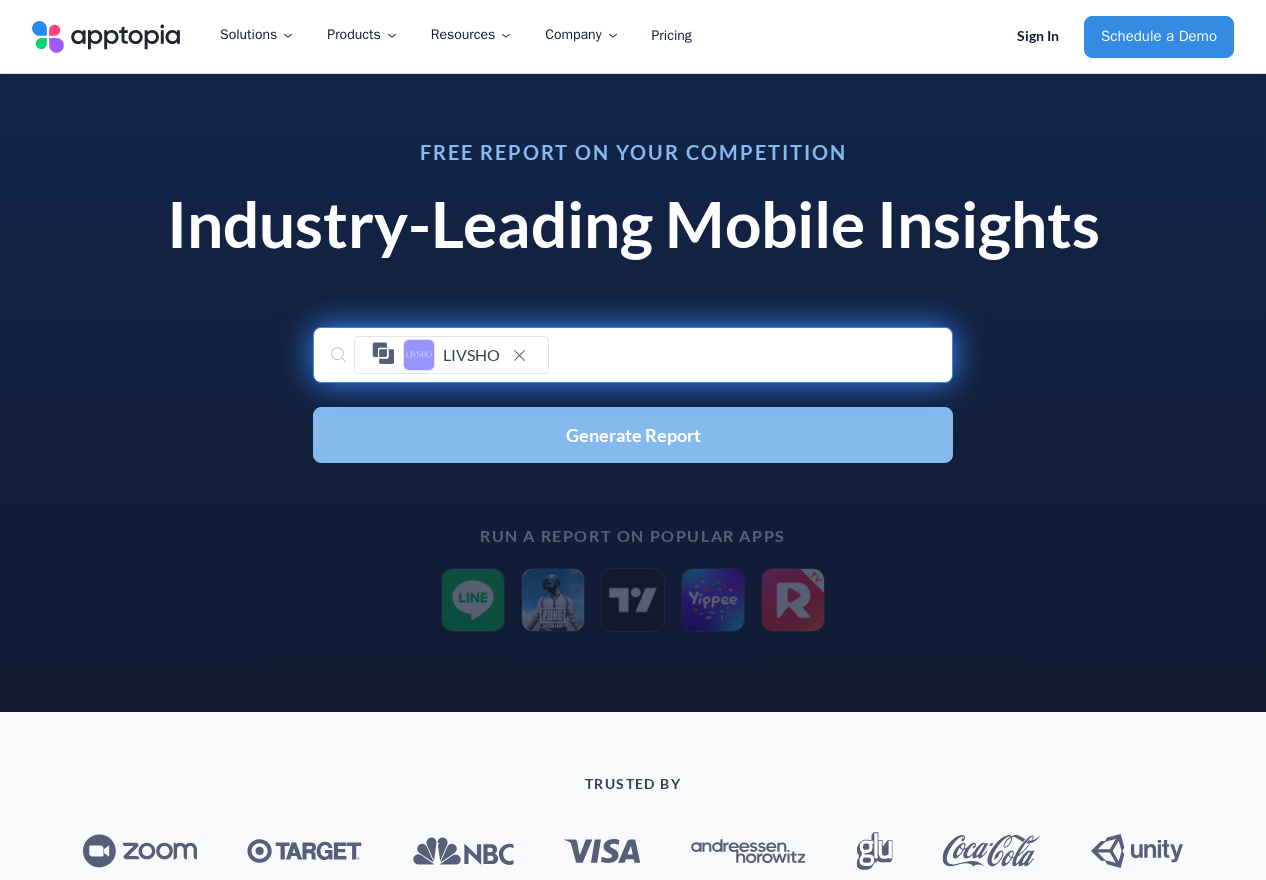 click on "Generate Report" at bounding box center (633, 435) 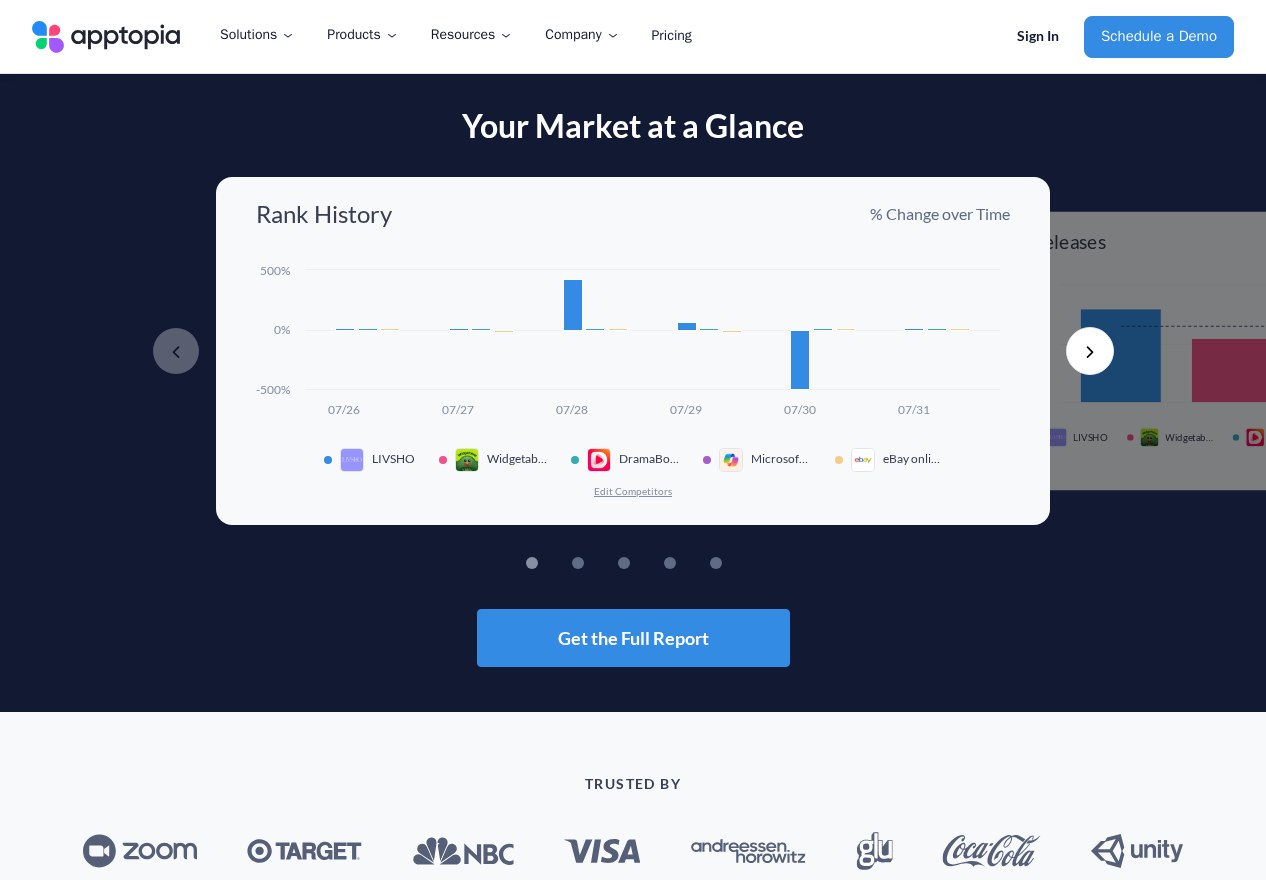 click on "Edit Competitors" at bounding box center [633, 491] 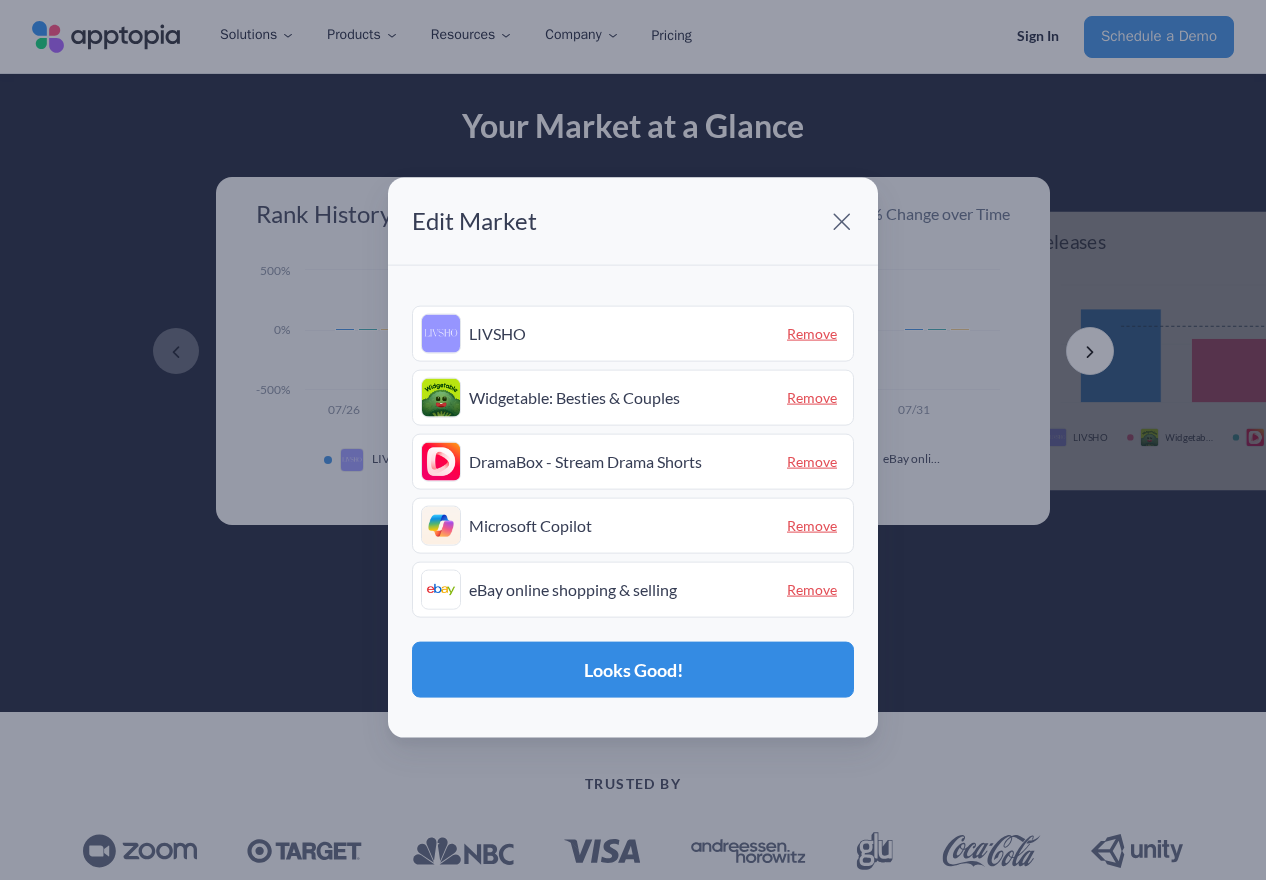 click on "Remove" at bounding box center [812, 397] 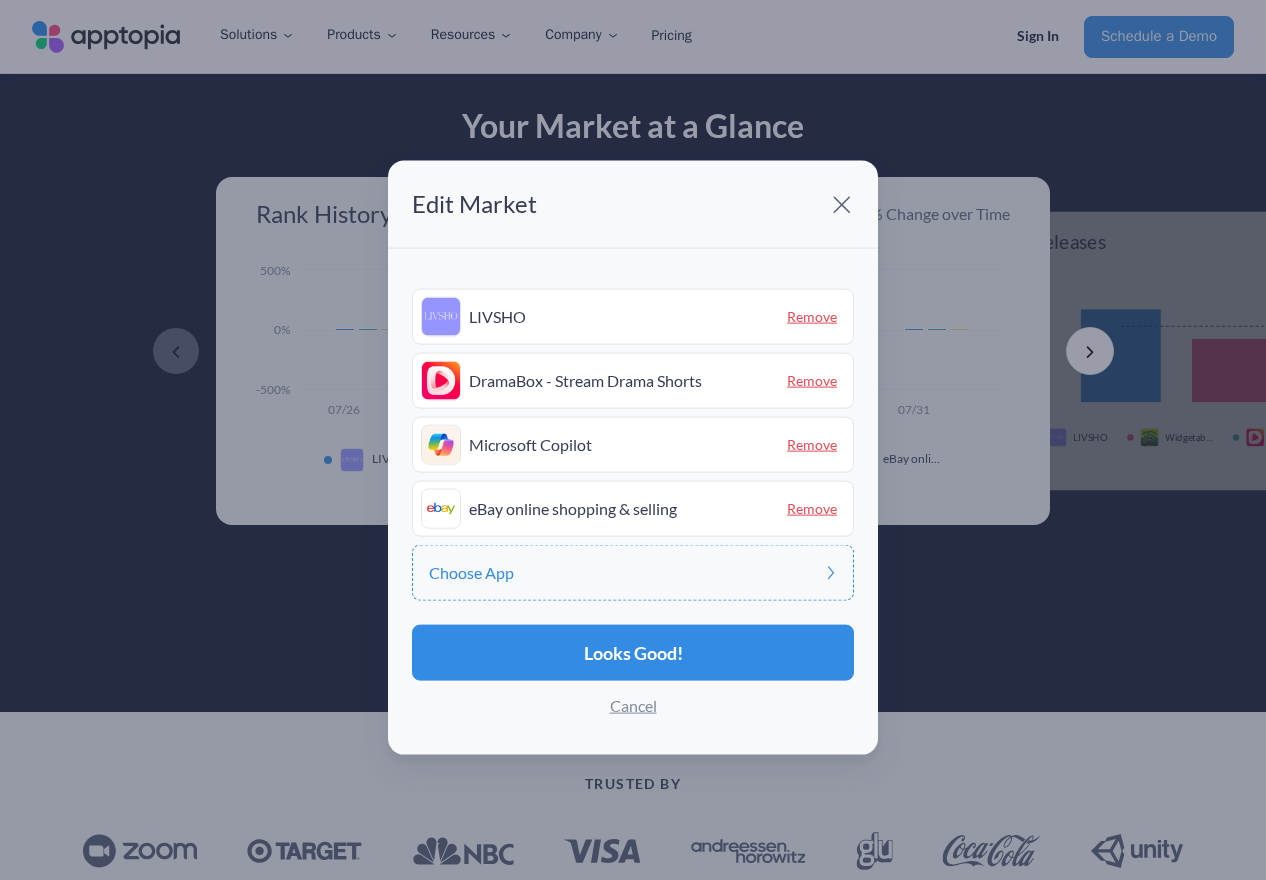 click on "Remove" at bounding box center (812, 380) 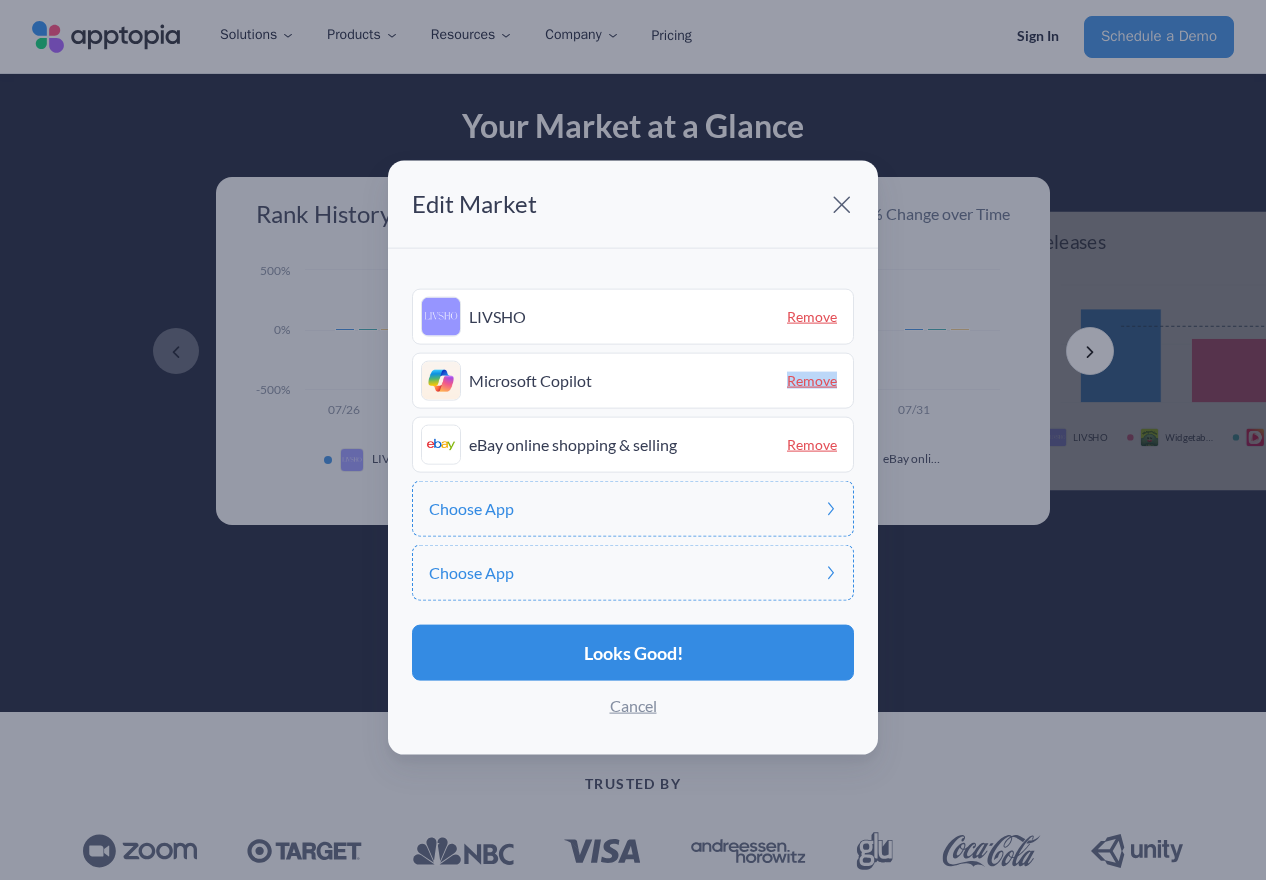 click on "Remove" at bounding box center (812, 380) 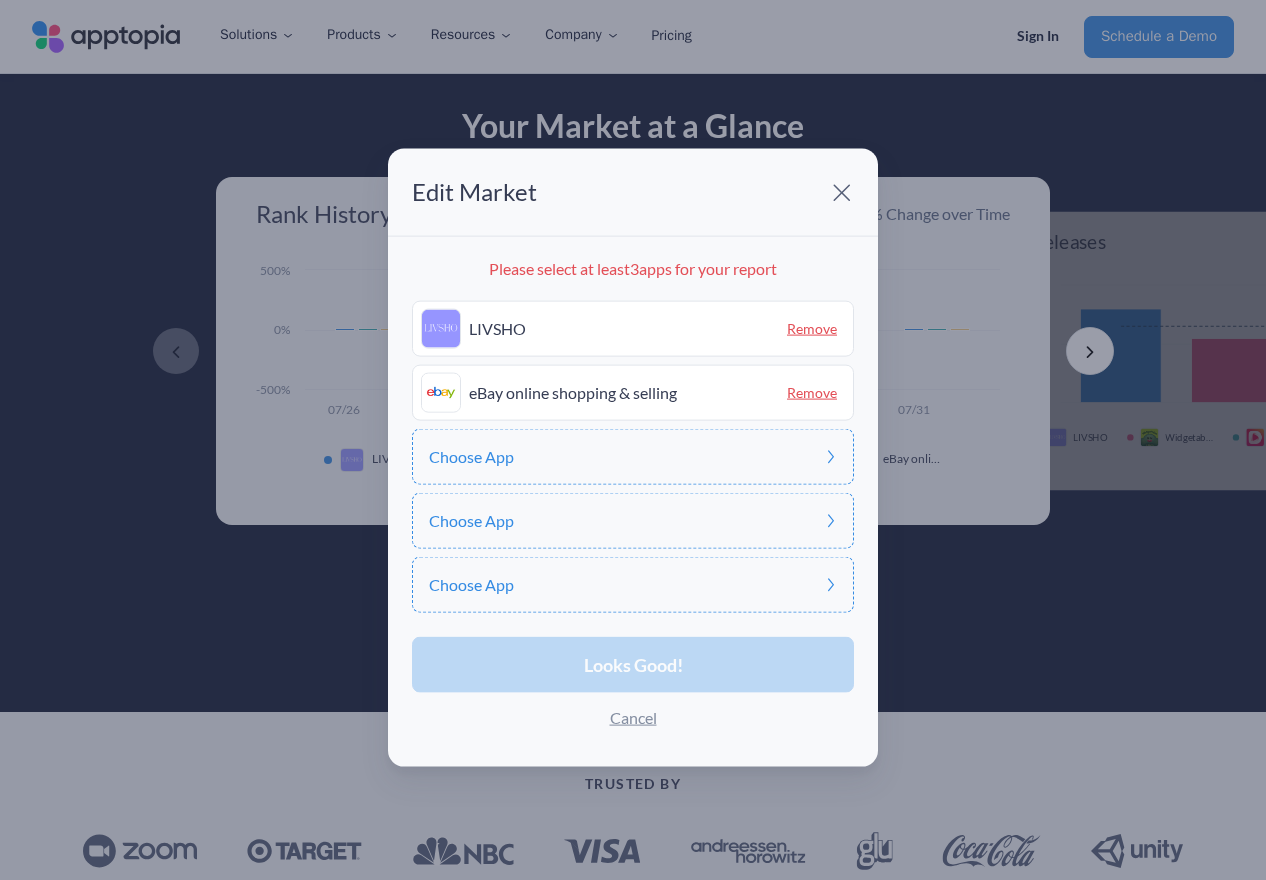 click on "Remove" at bounding box center [812, 392] 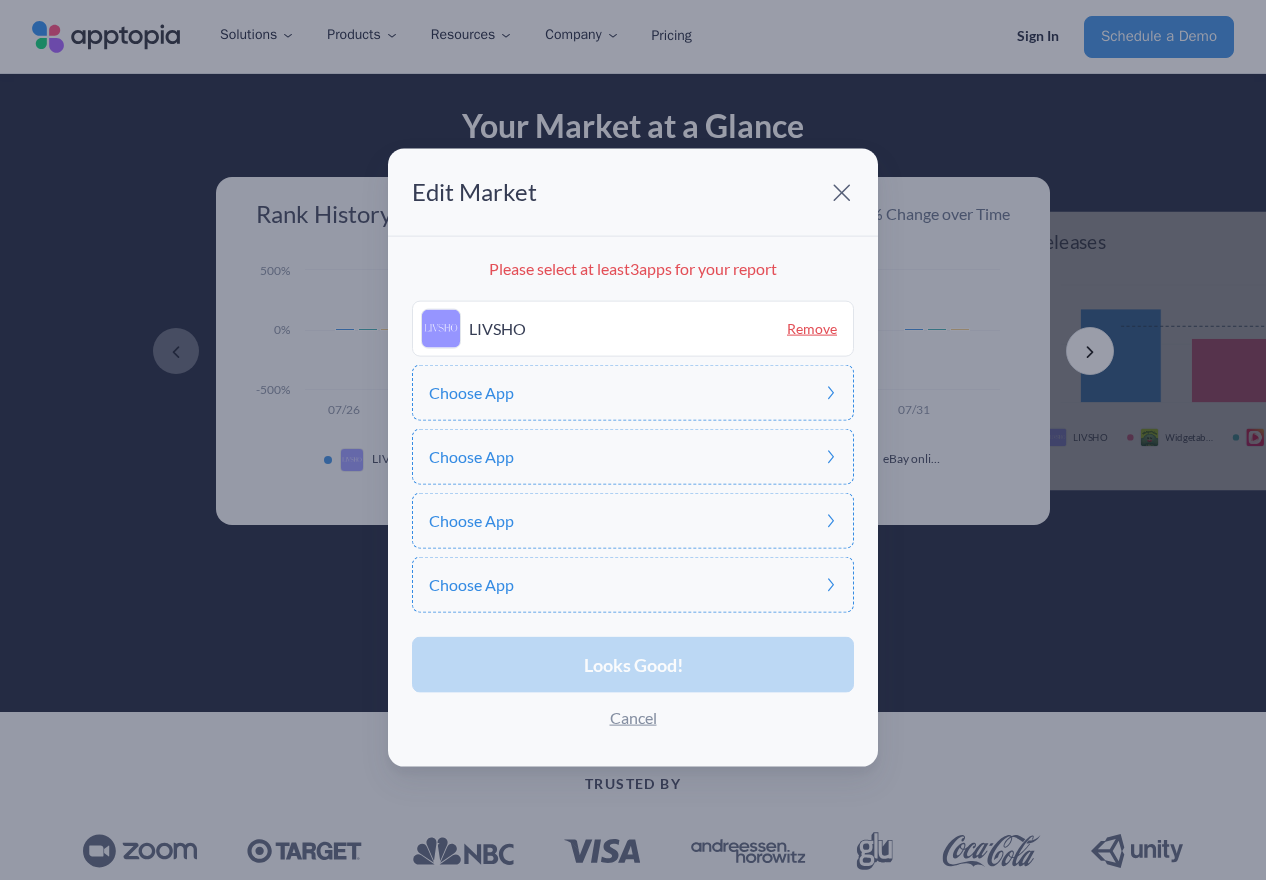 click on "Choose App" at bounding box center [633, 393] 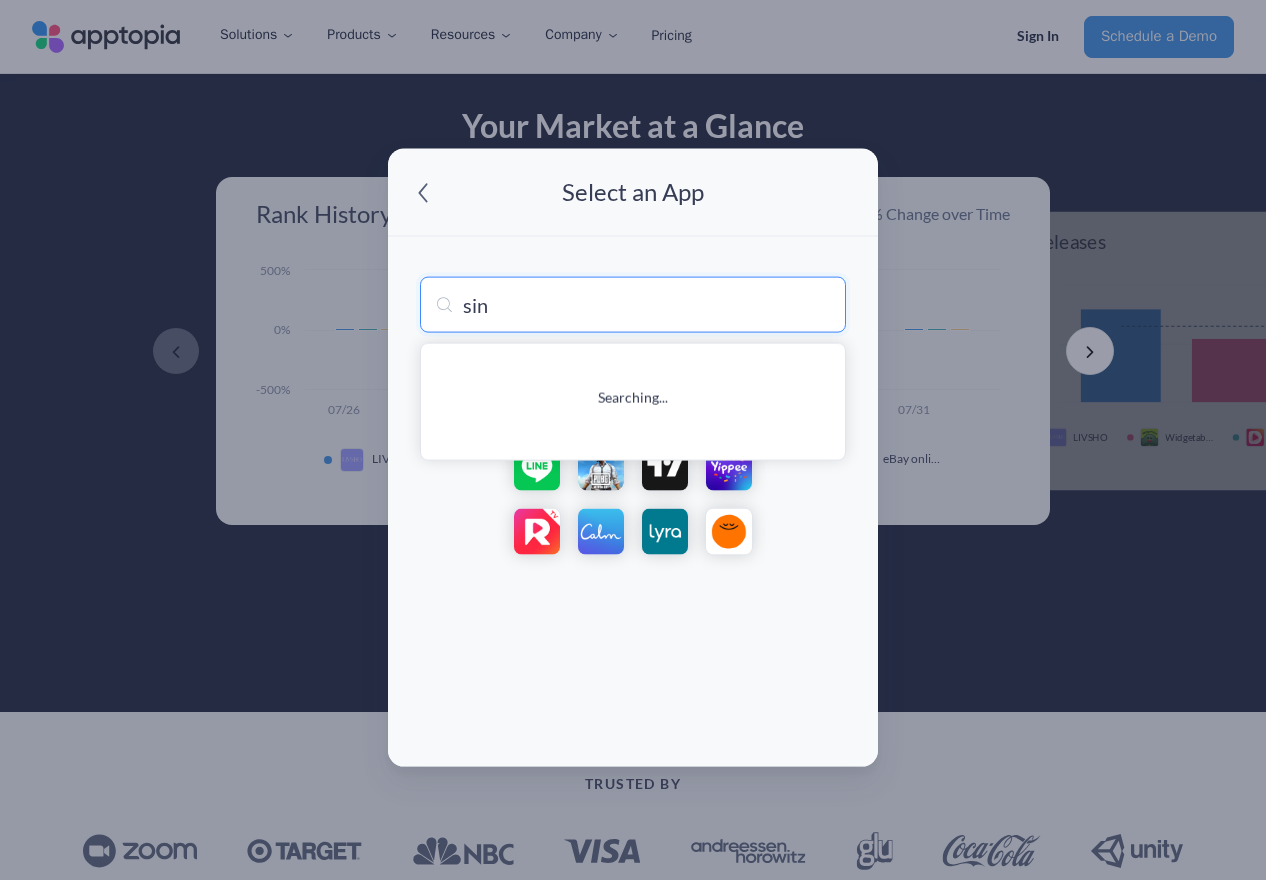type on "si" 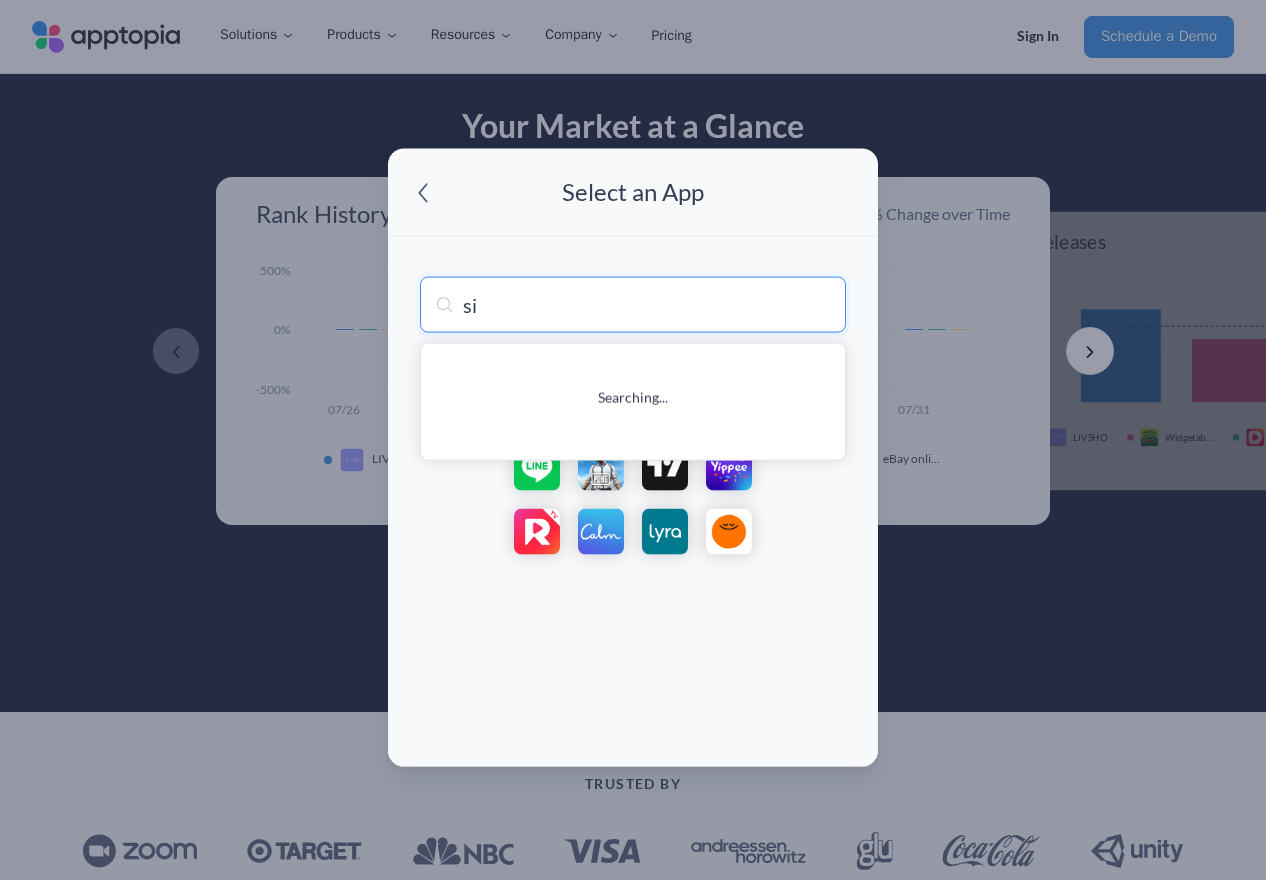 type on "single Line Puzzle Drawing" 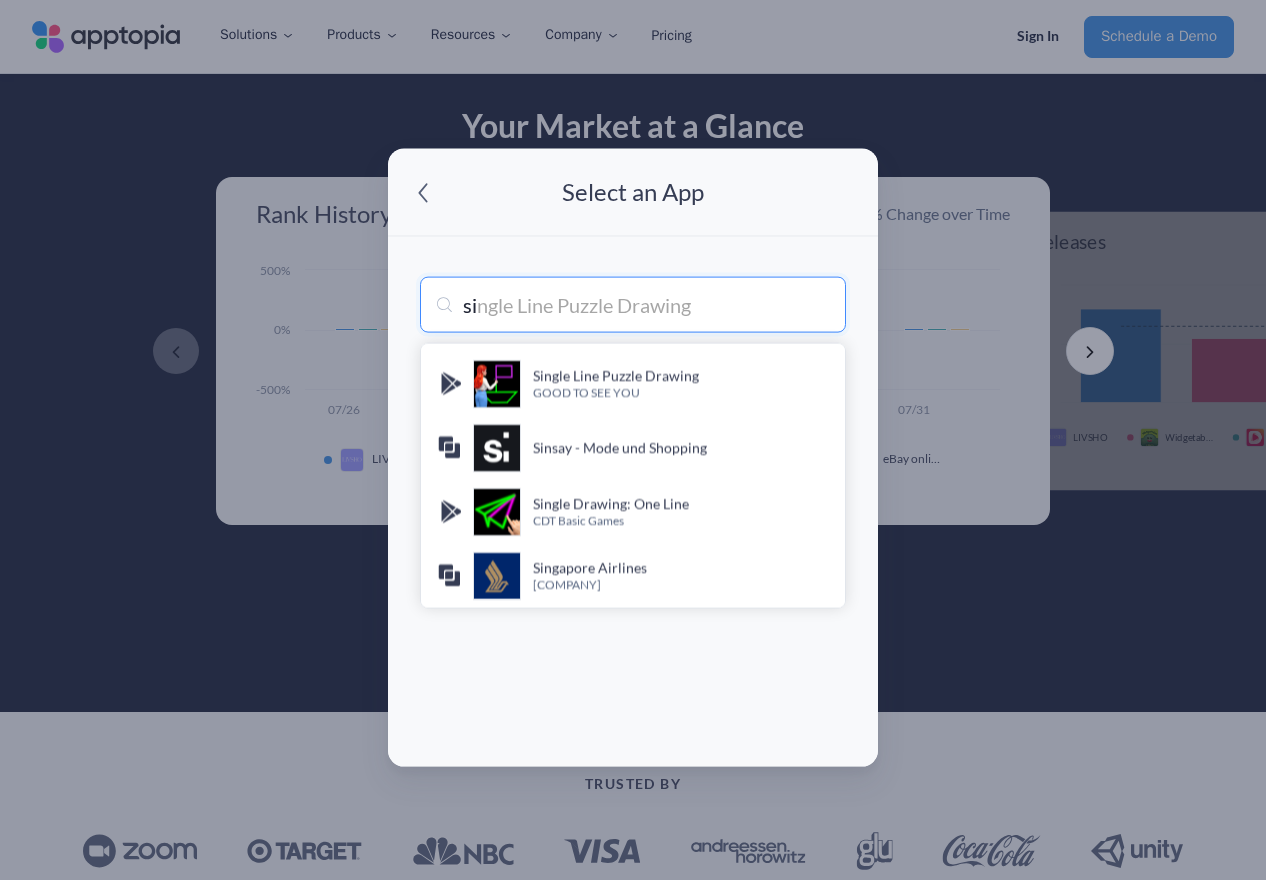 type 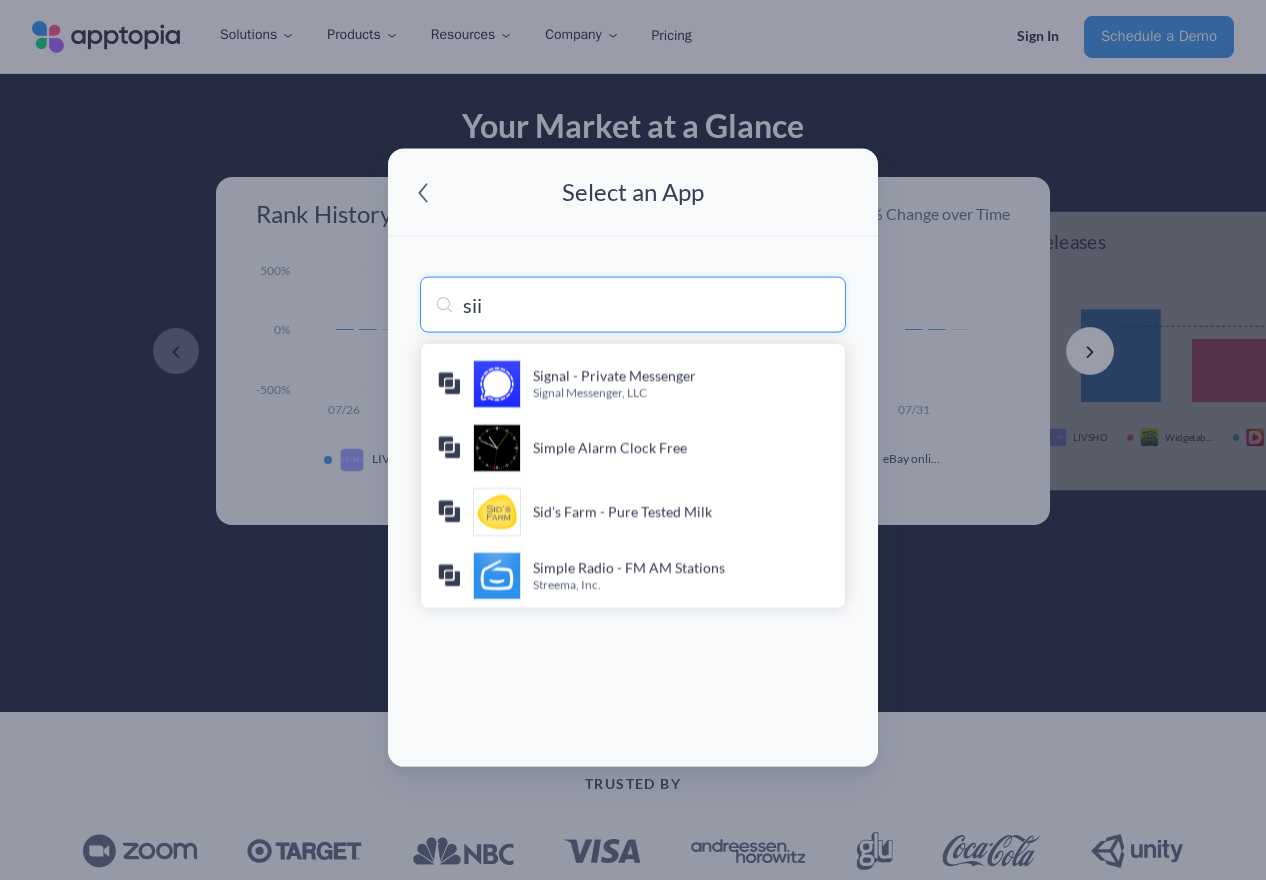 type on "siin" 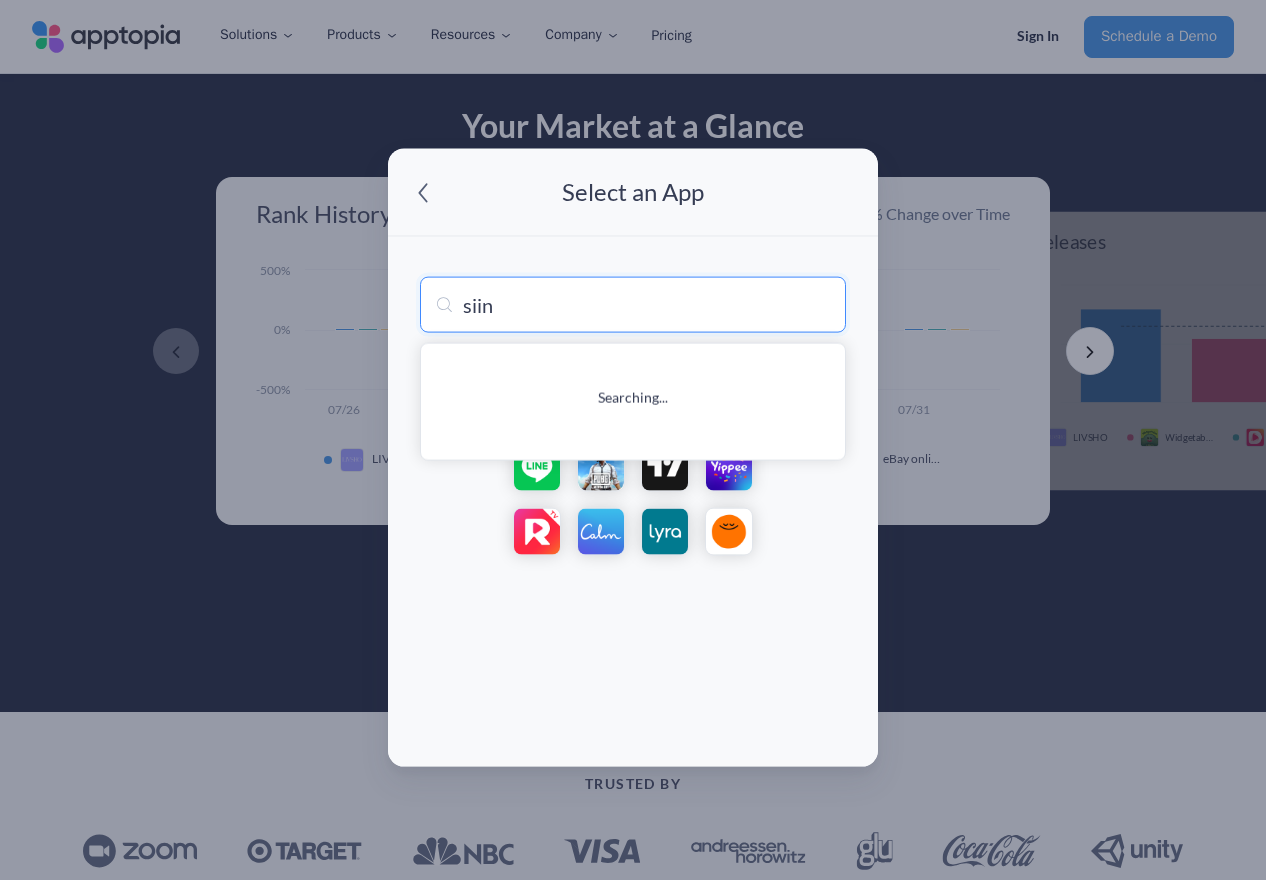 type on "siin - سين" 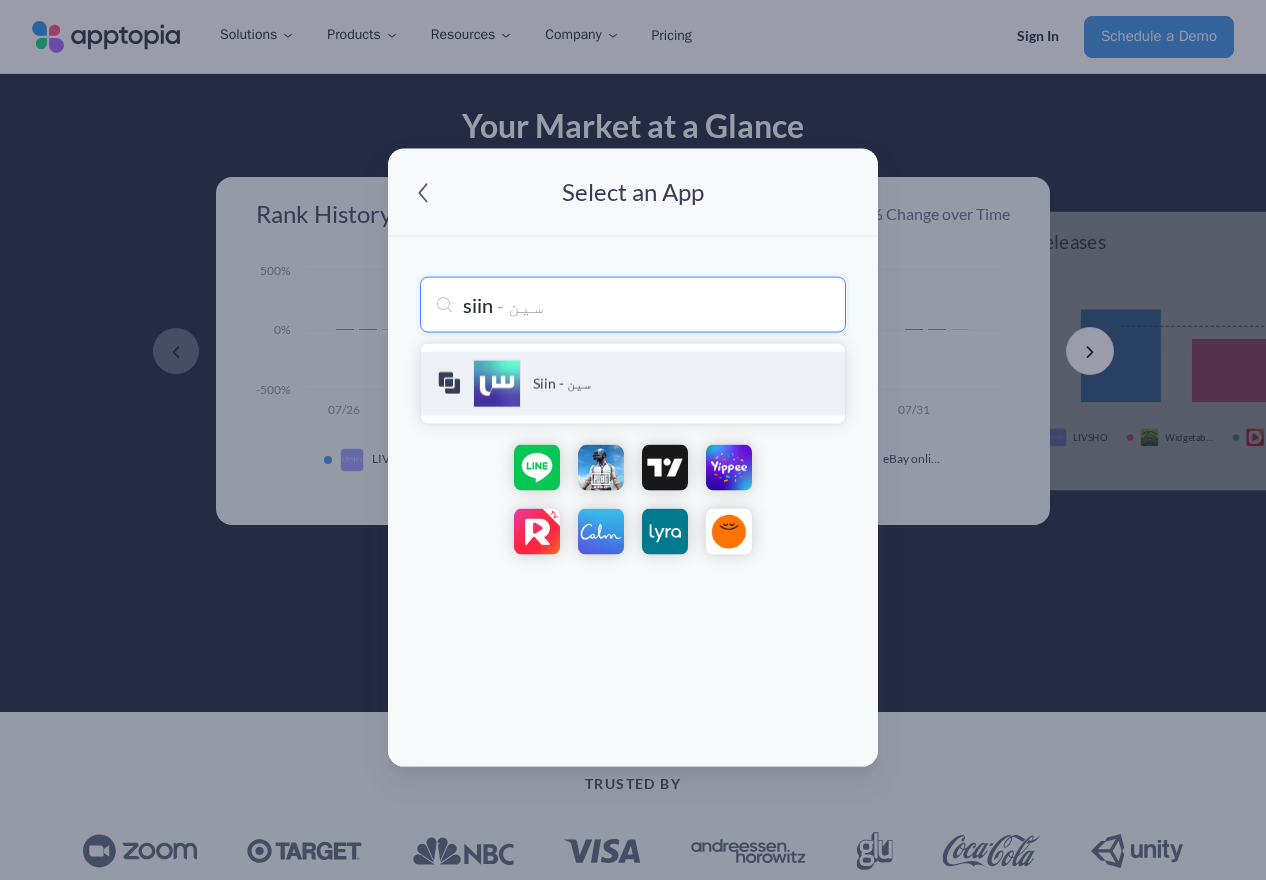 click on "Siin - سين" at bounding box center (681, 384) 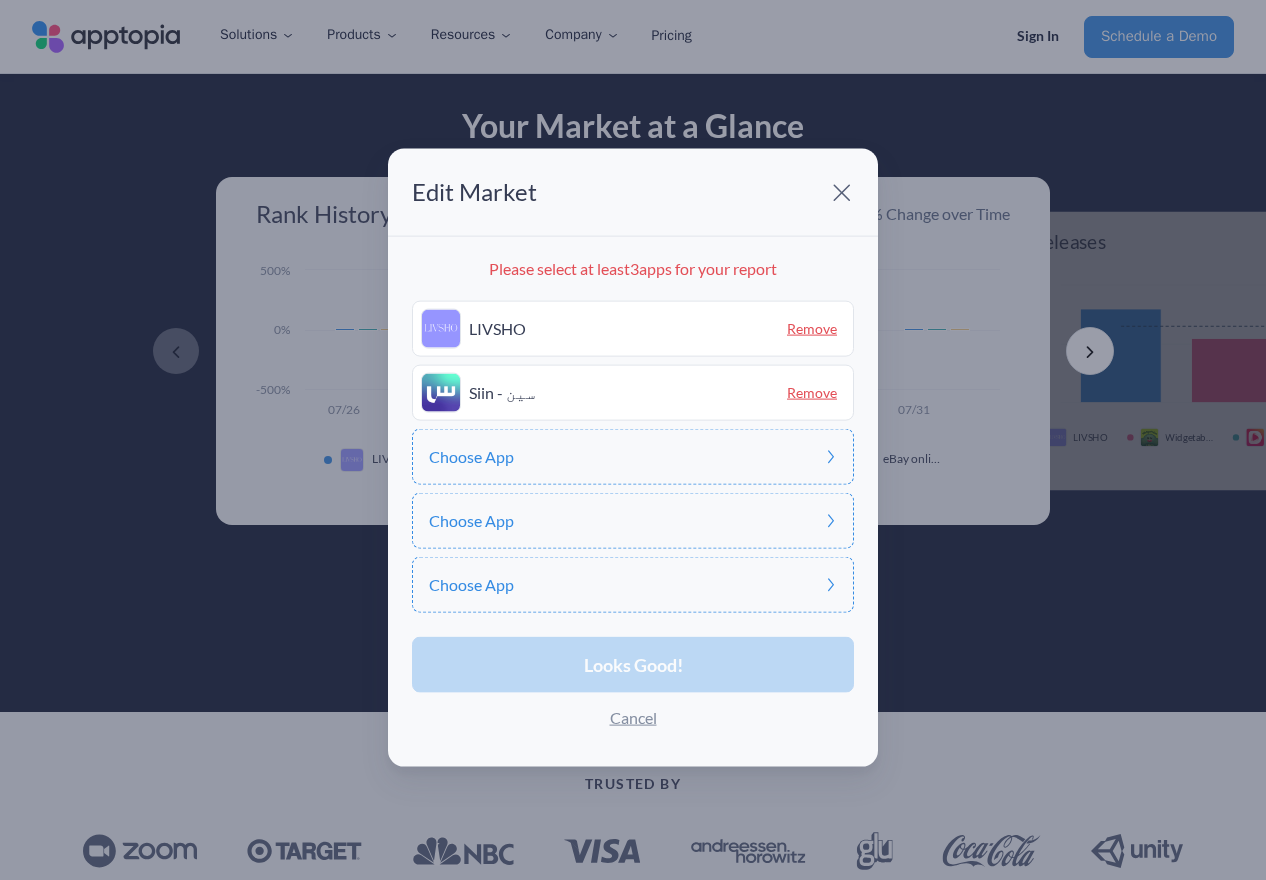 click on "Choose App" at bounding box center [633, 457] 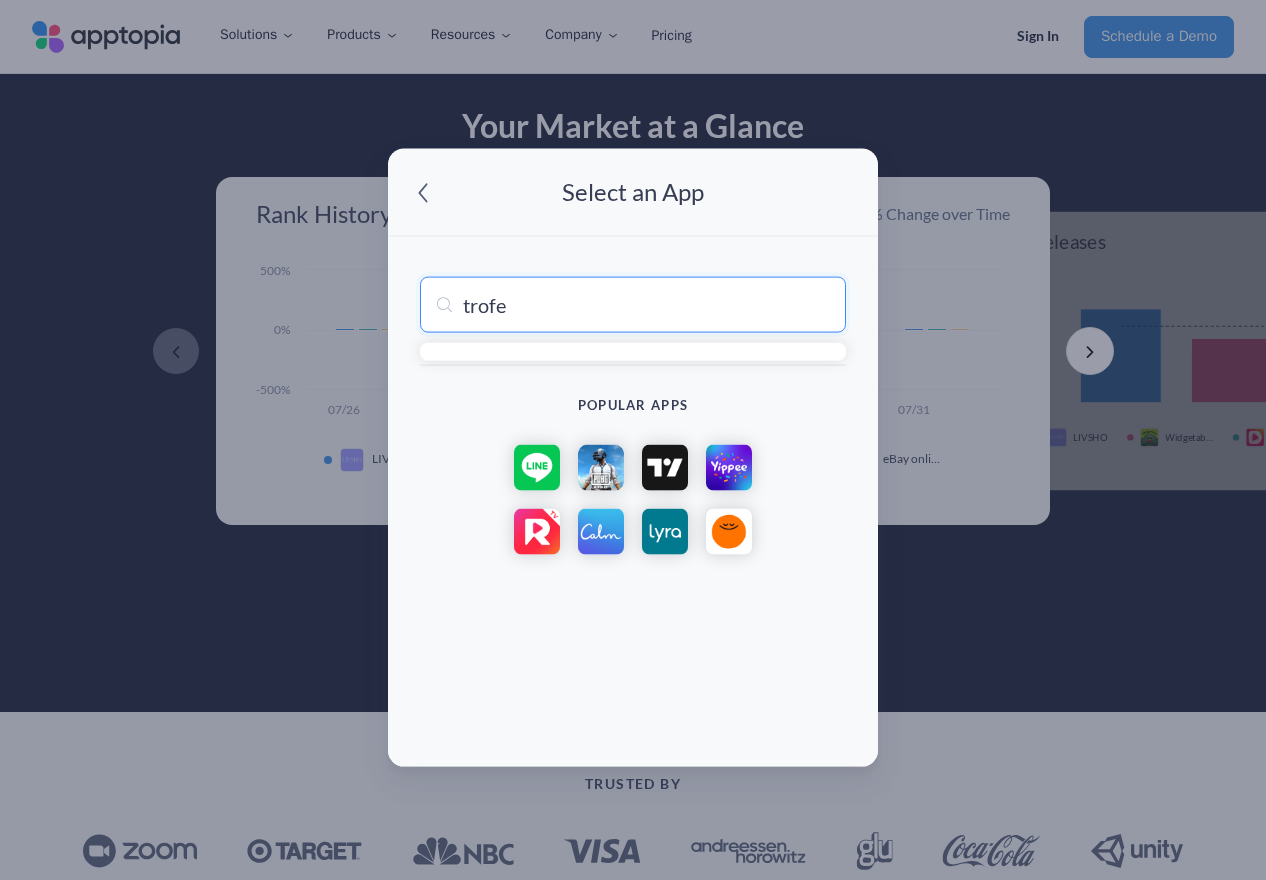 type on "trofee" 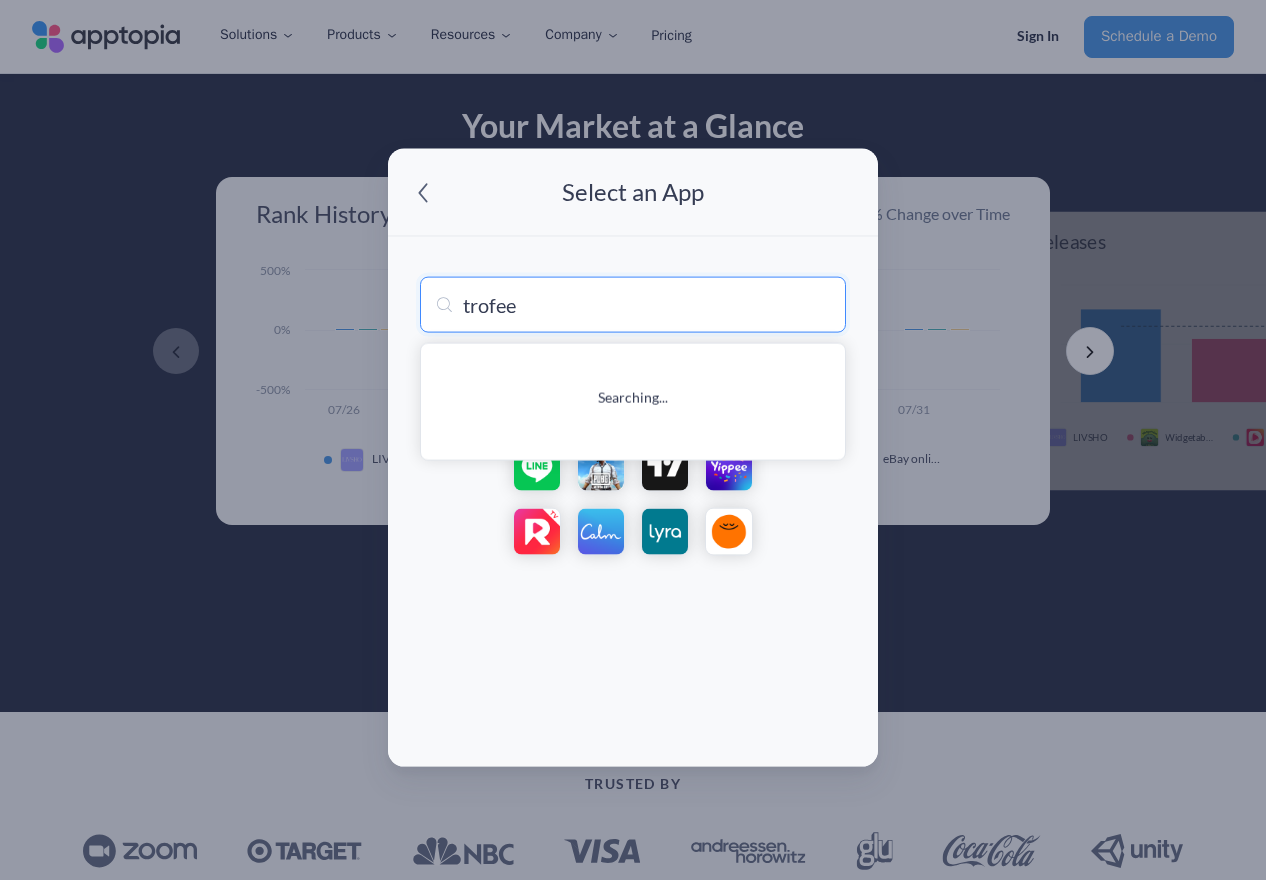 type on "trofee - Livestream Shopping" 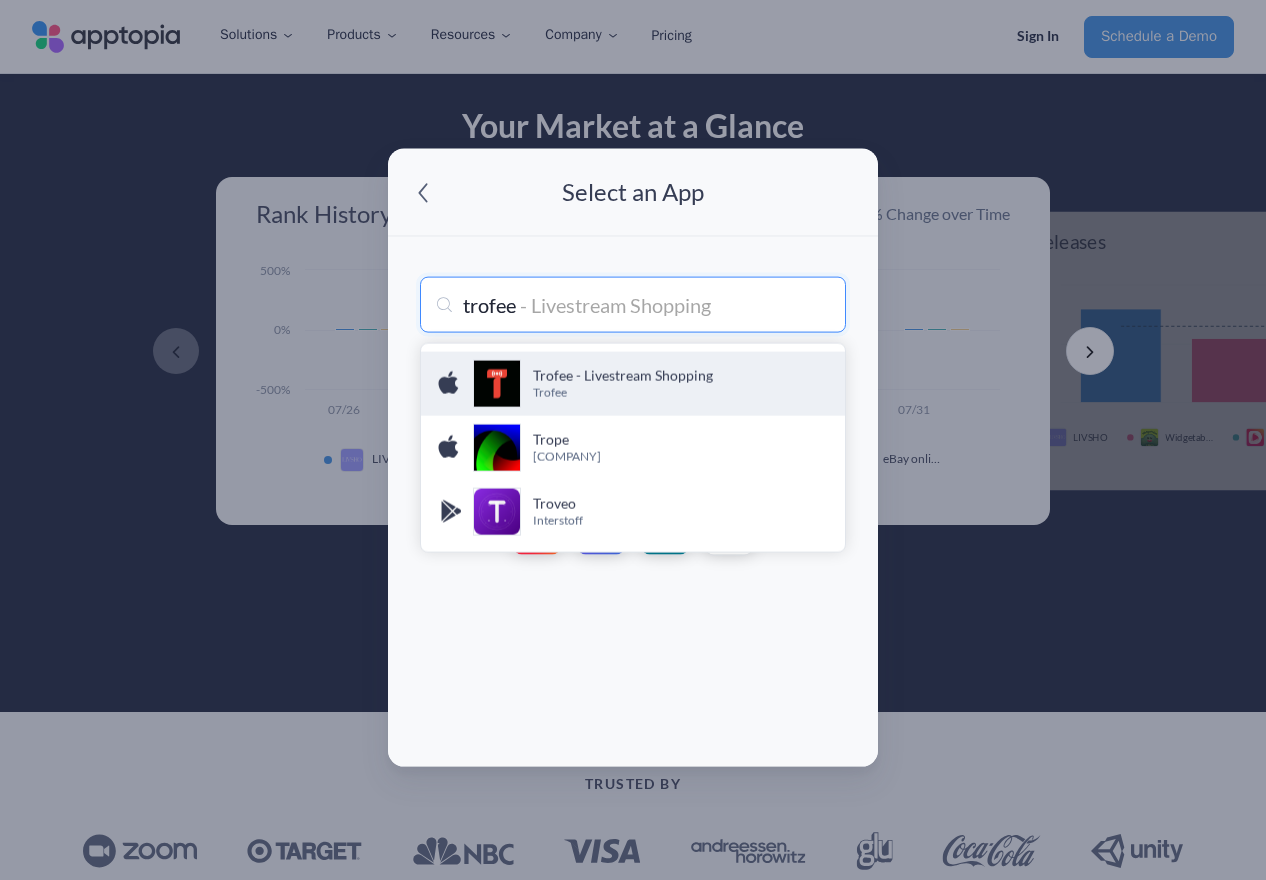 click on "Trofee" at bounding box center (681, 393) 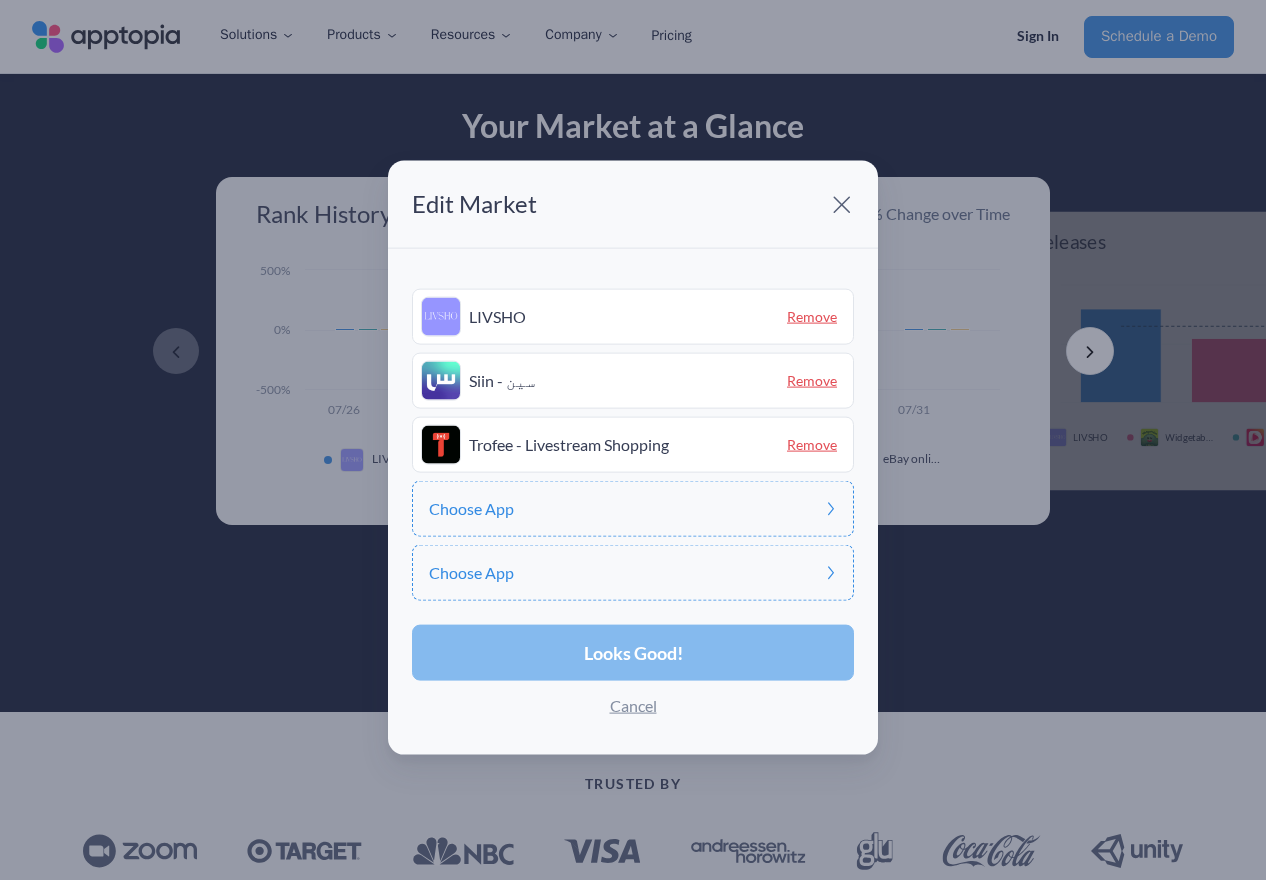 click on "Looks Good!" at bounding box center [633, 653] 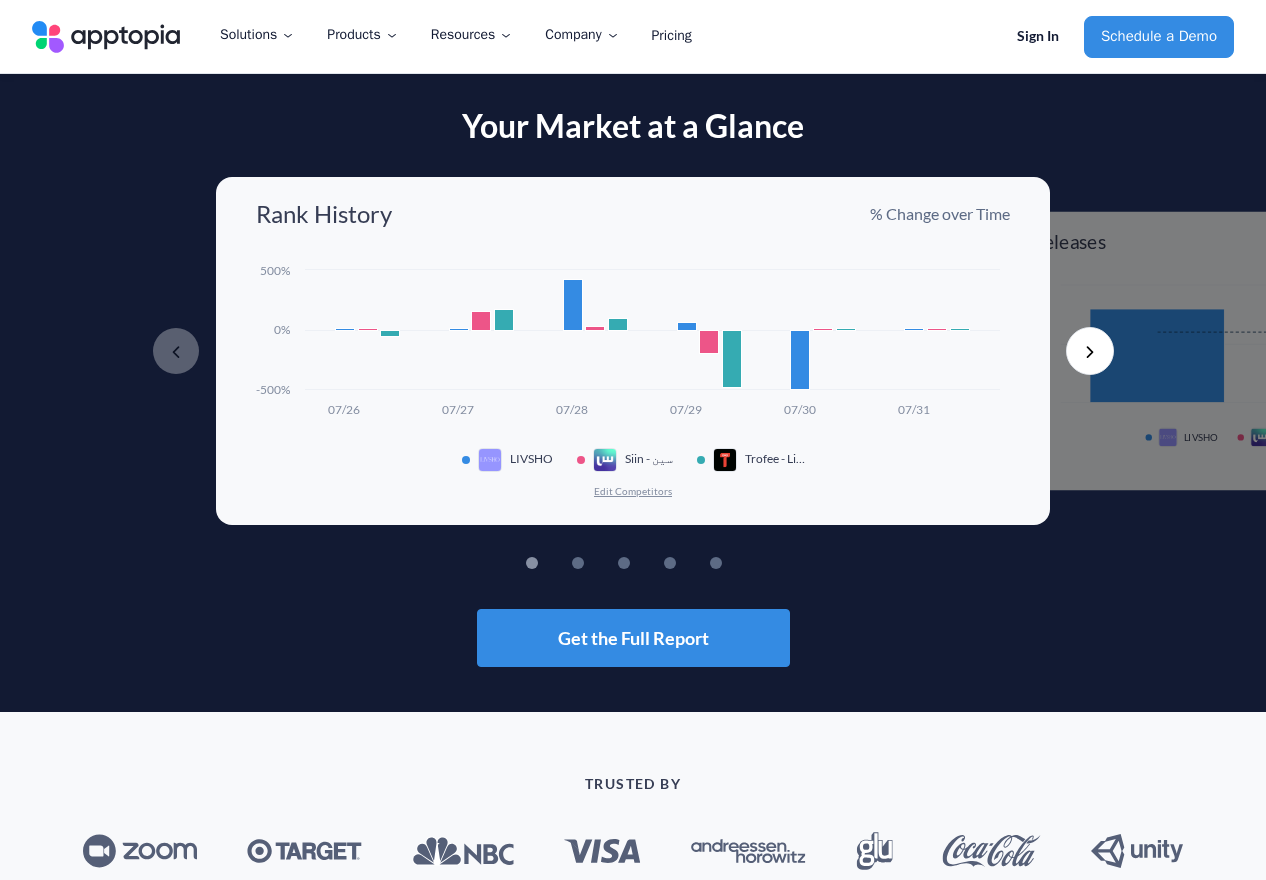 click on "Next" at bounding box center [1090, 351] 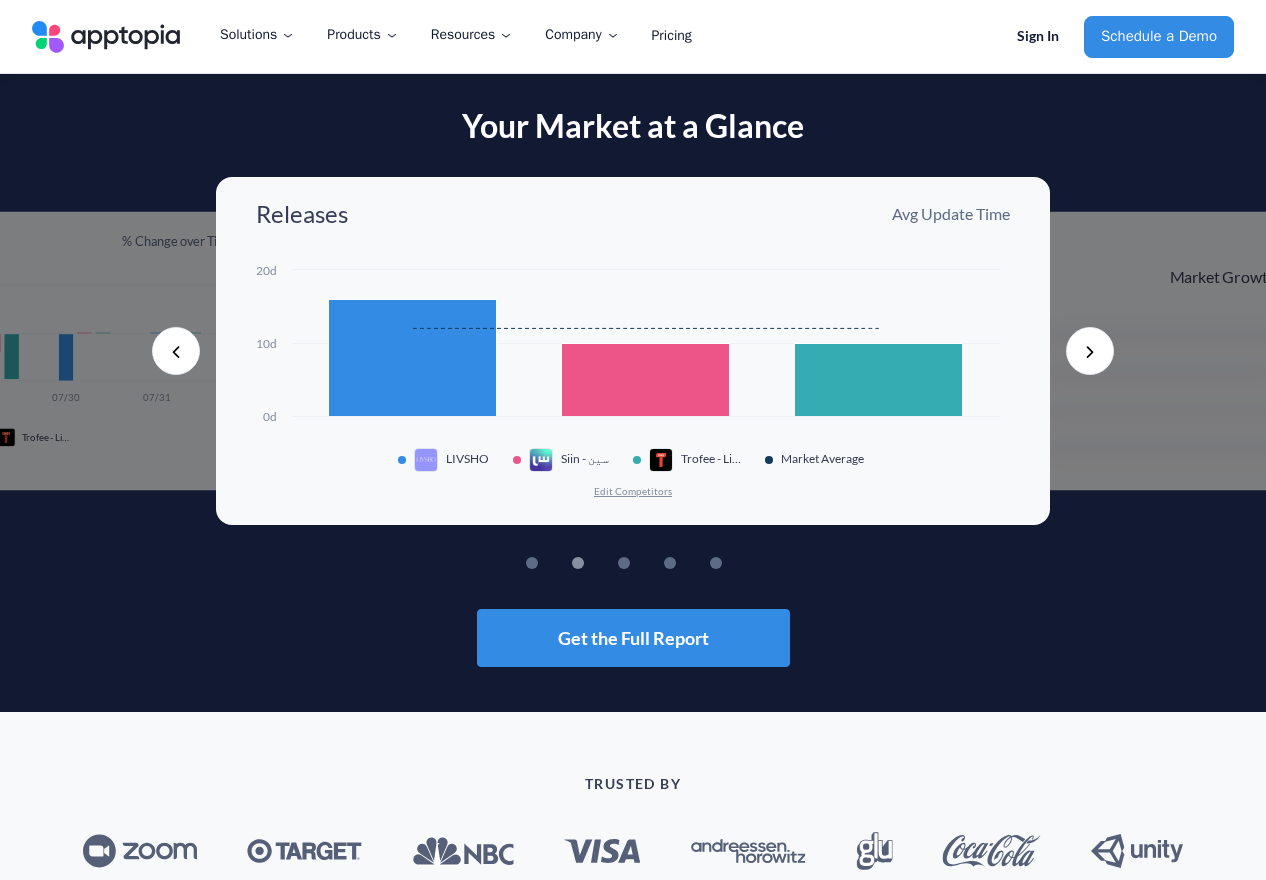 click on "Next" at bounding box center [1090, 351] 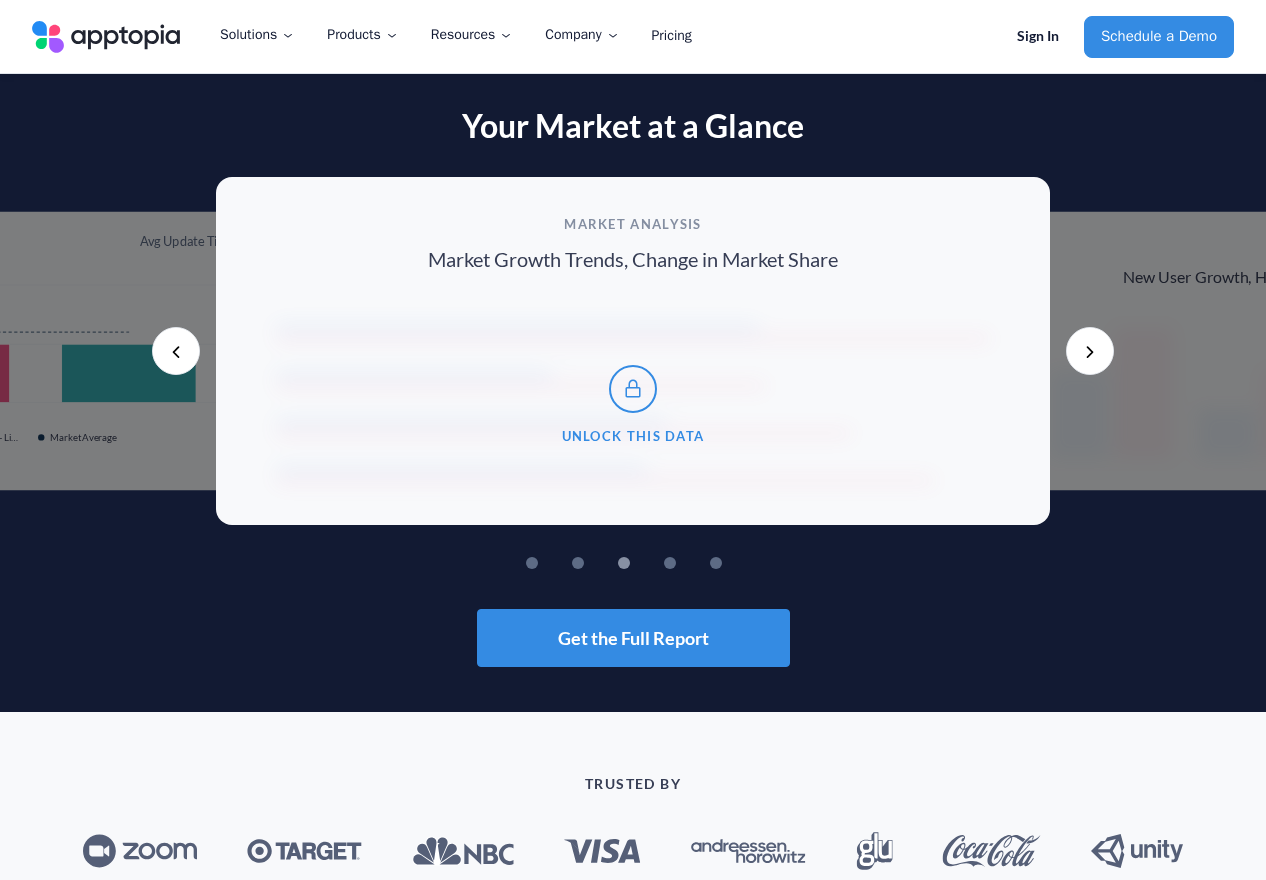 click on "Next" at bounding box center [1090, 351] 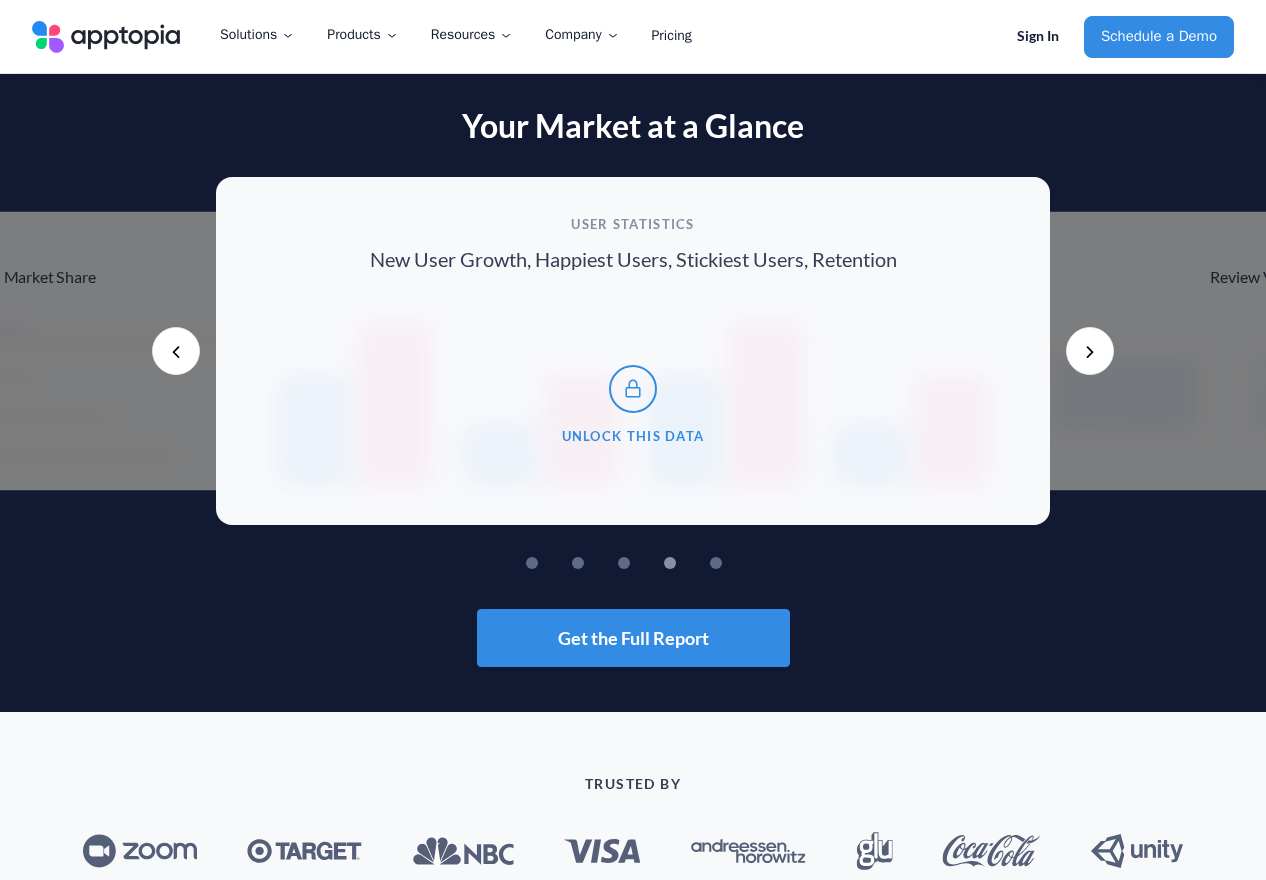 click on "Next" at bounding box center [1090, 351] 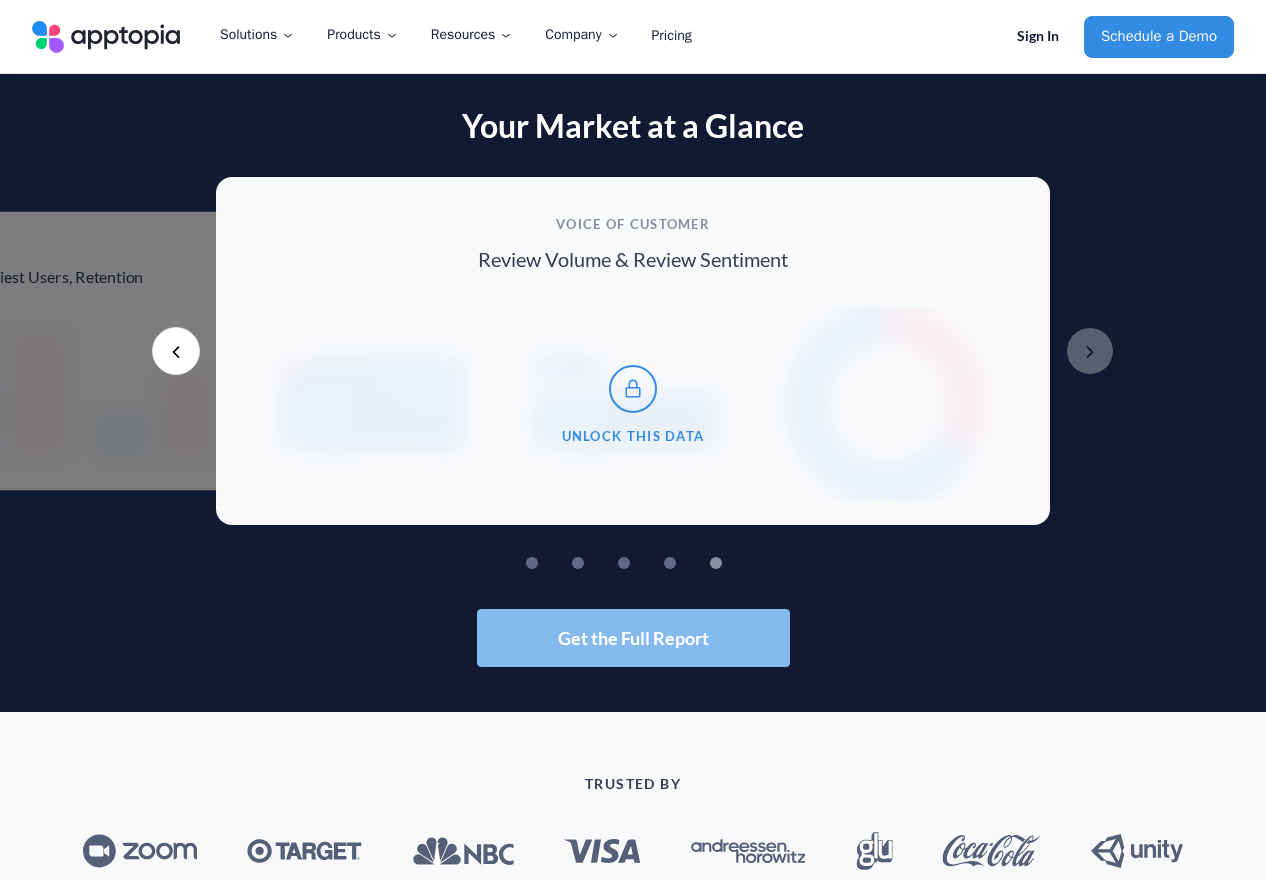 click on "Get the Full Report" at bounding box center (633, 638) 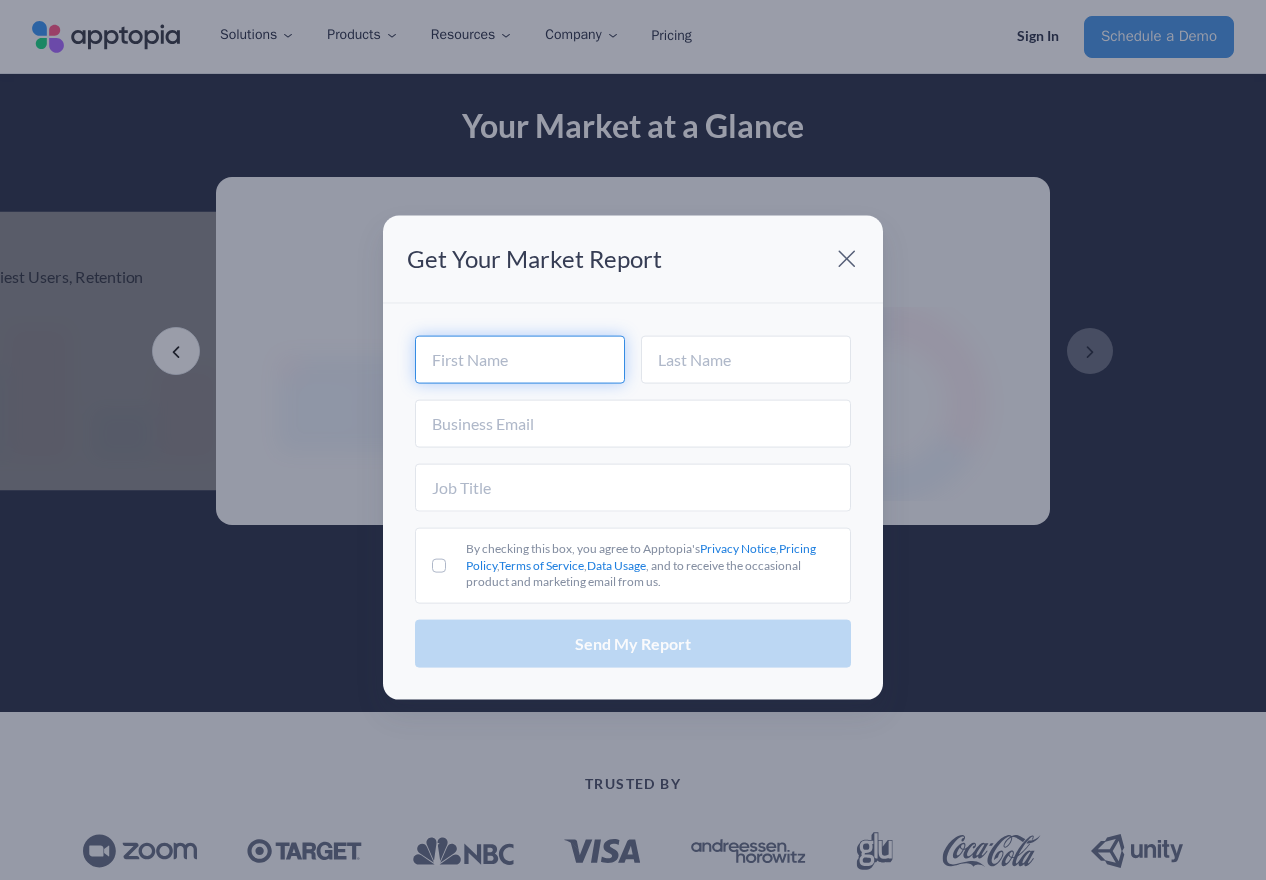 click at bounding box center (520, 359) 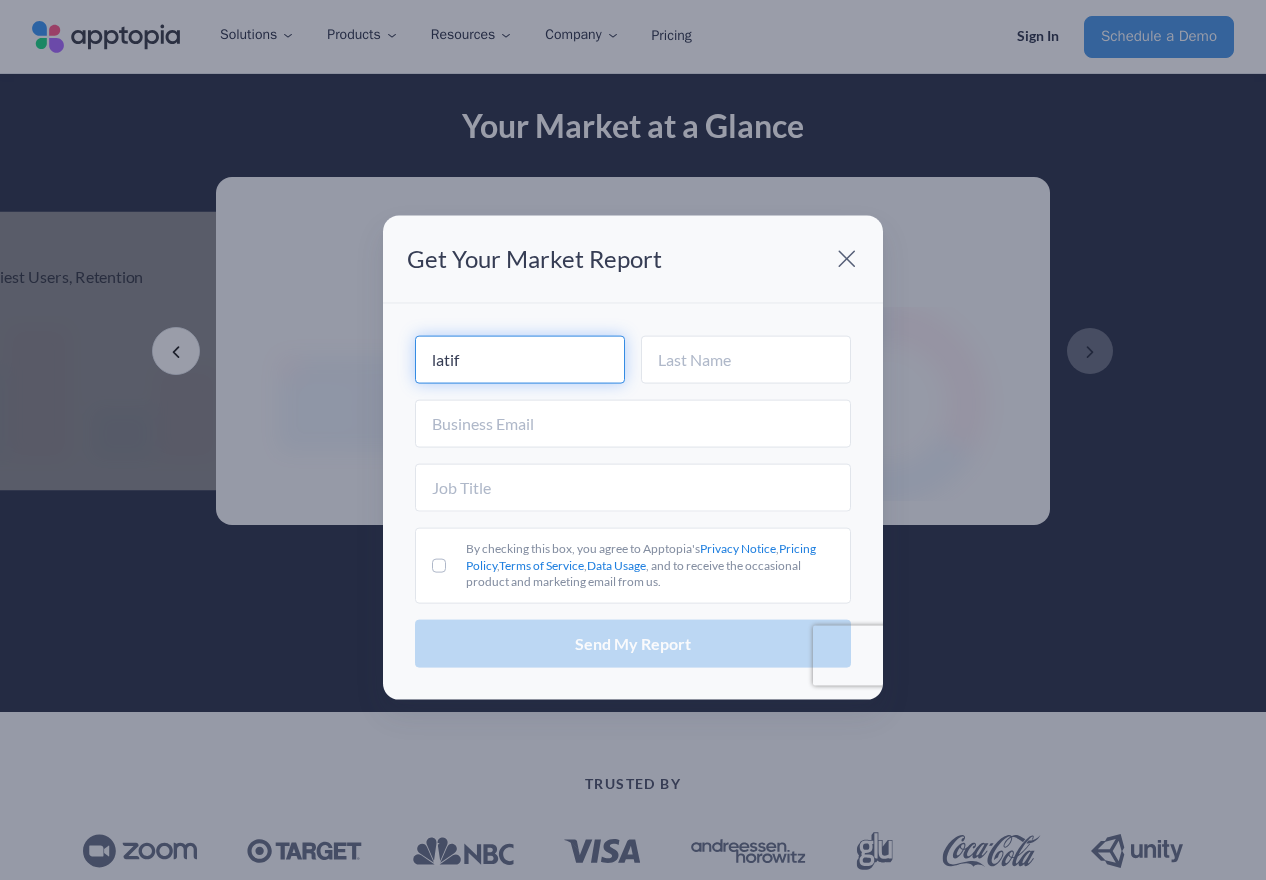type on "latif" 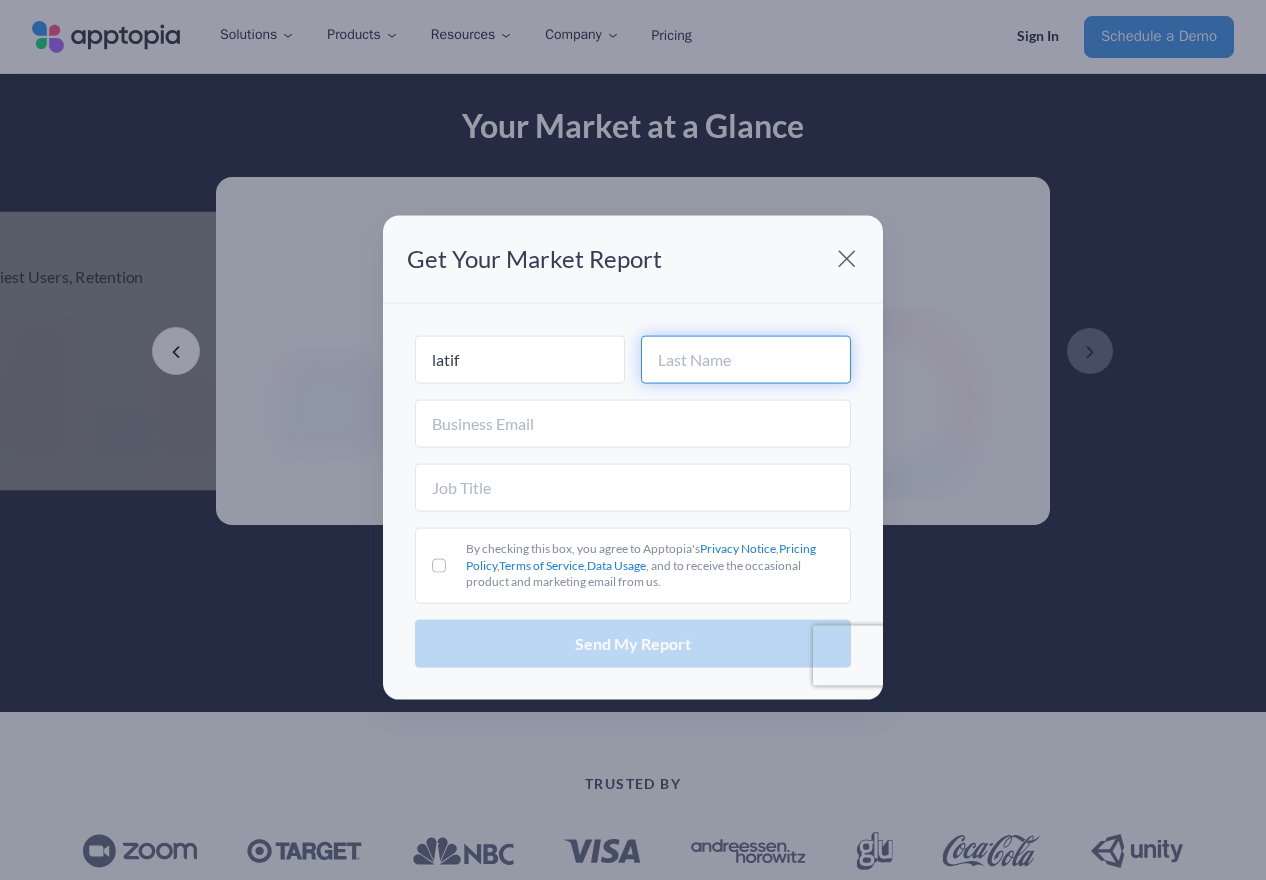 type on "a" 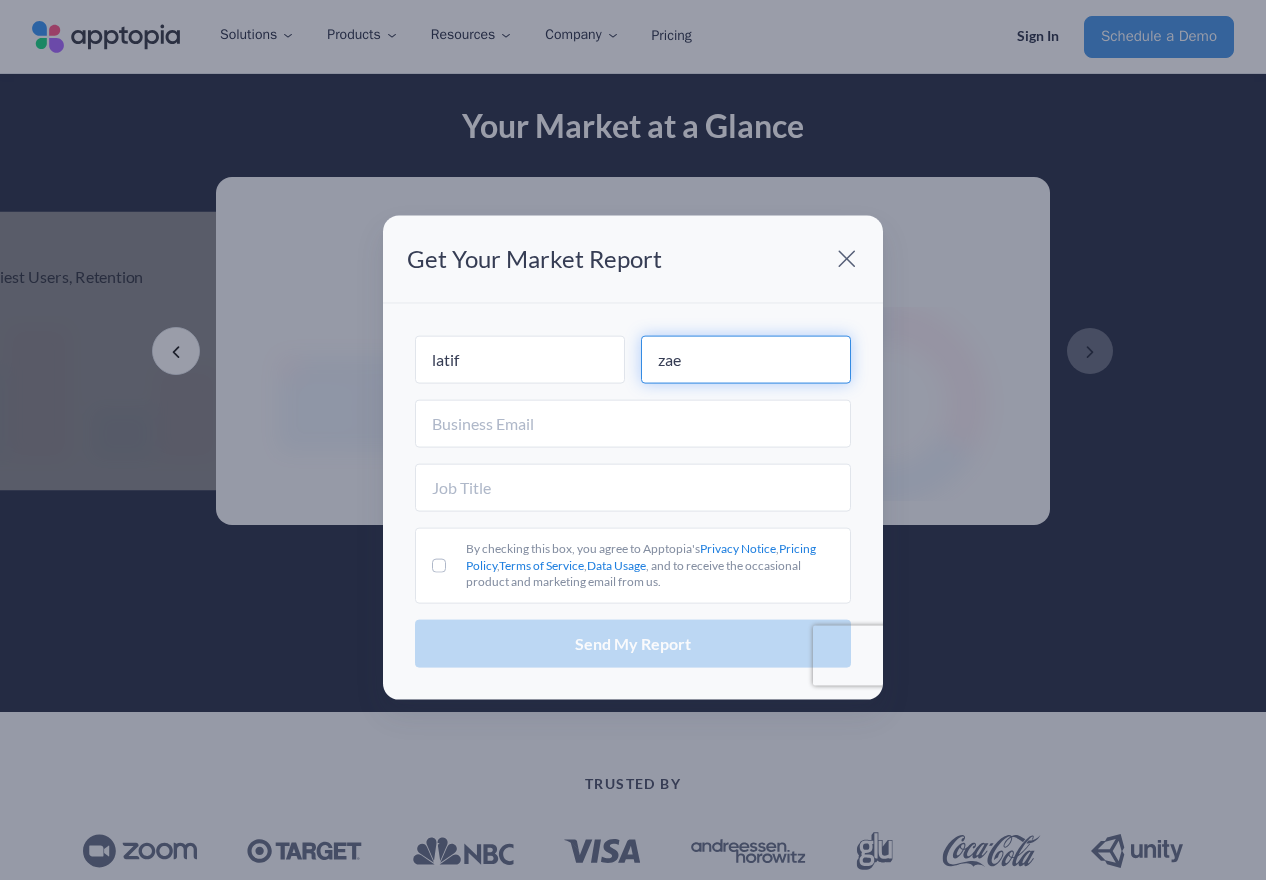 type on "zae" 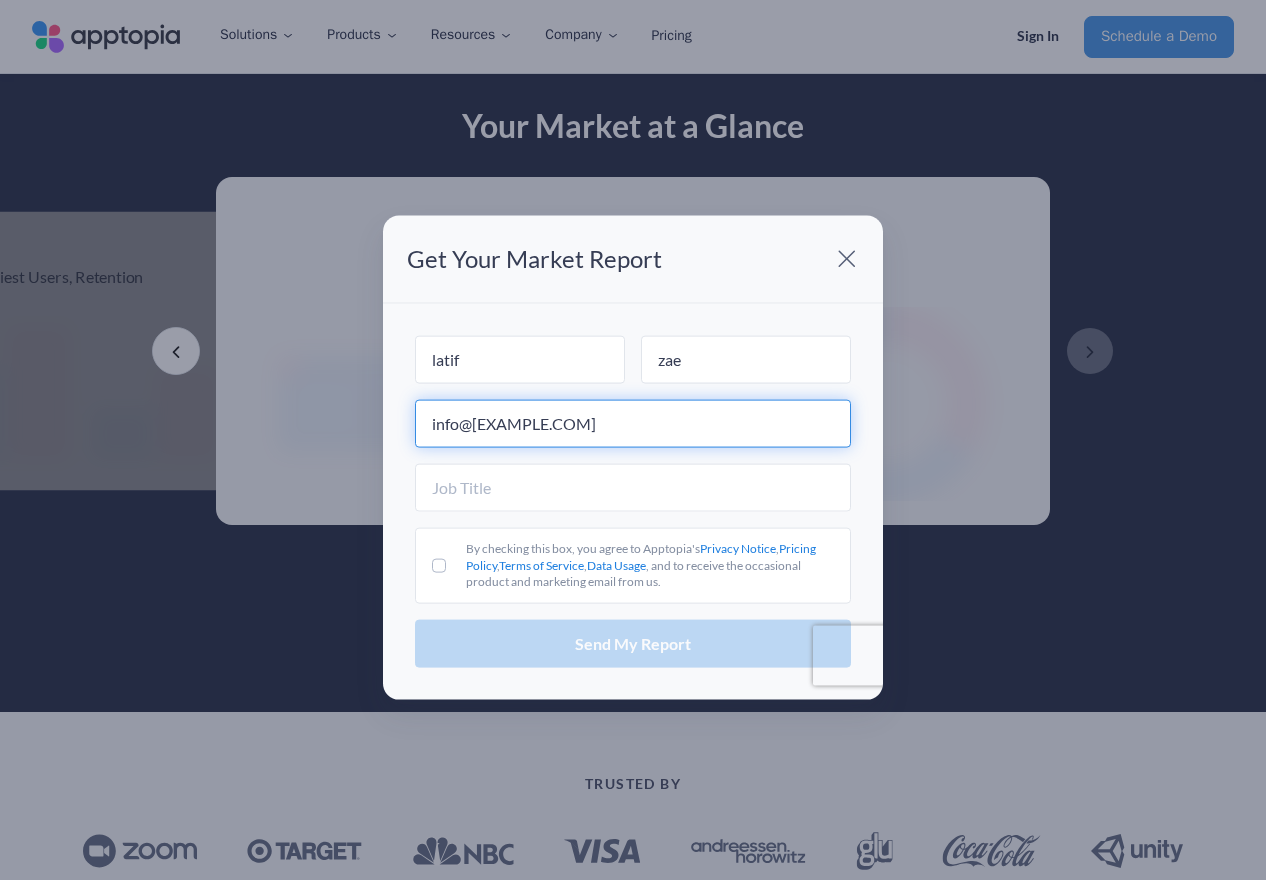 click on "info@[EXAMPLE.COM]" at bounding box center [633, 423] 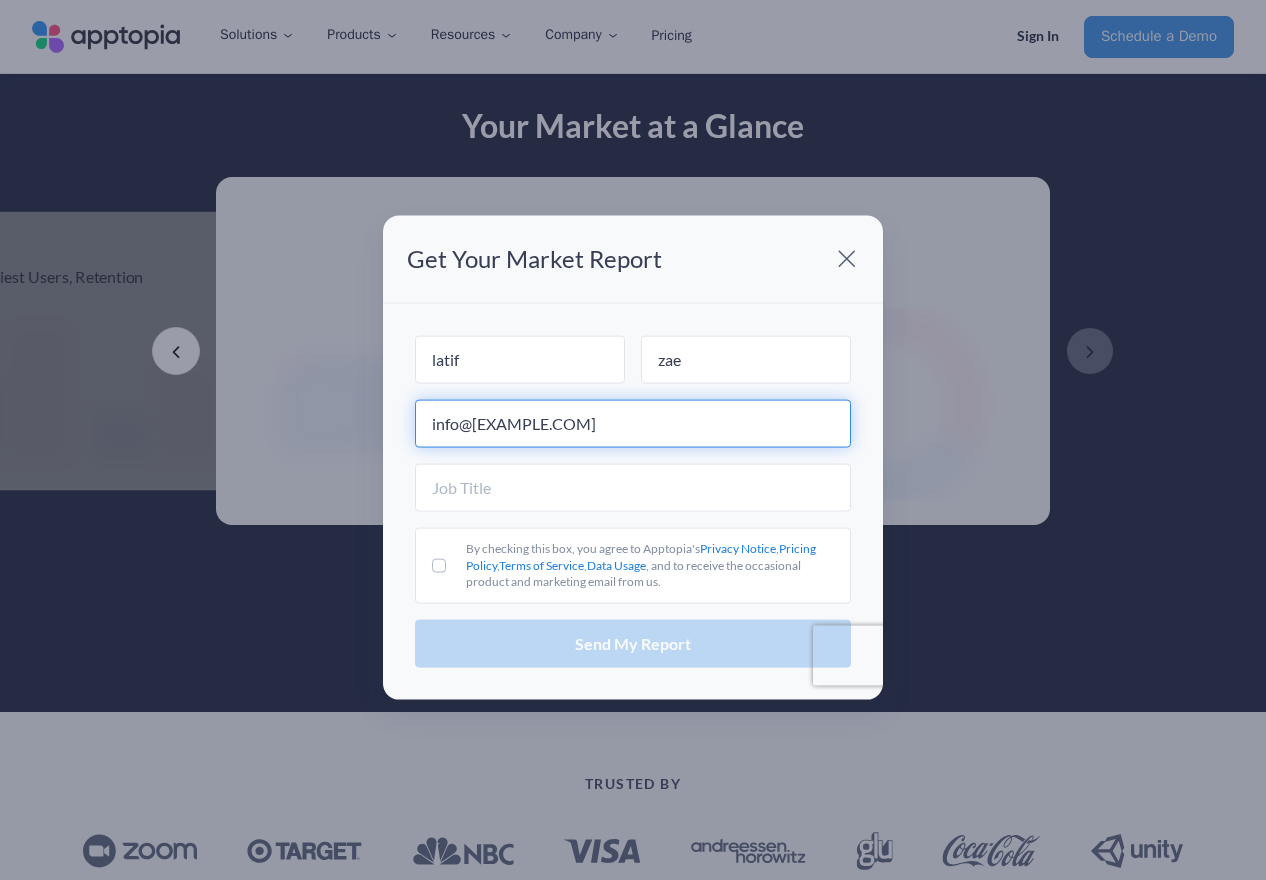 type on "info@[EXAMPLE.COM]" 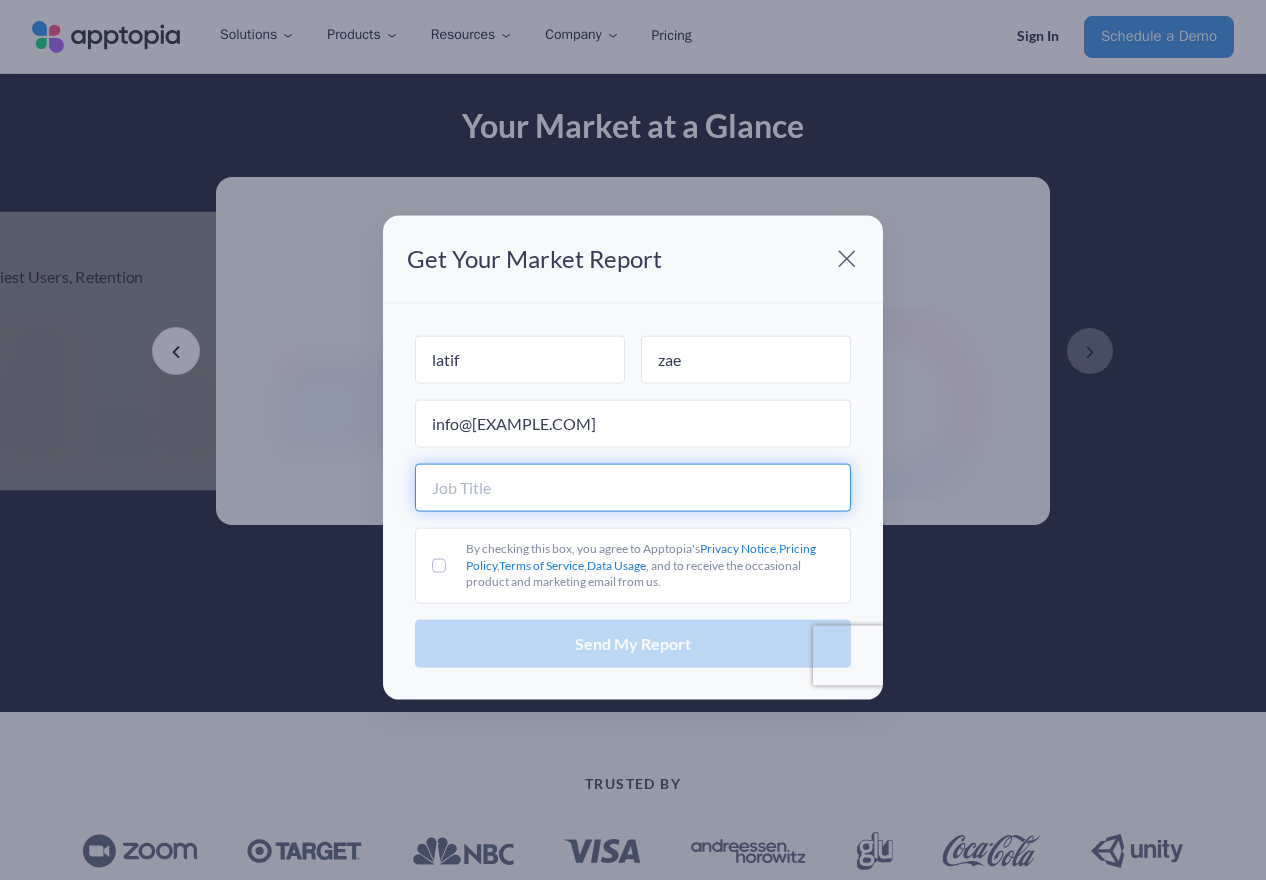 click at bounding box center (633, 487) 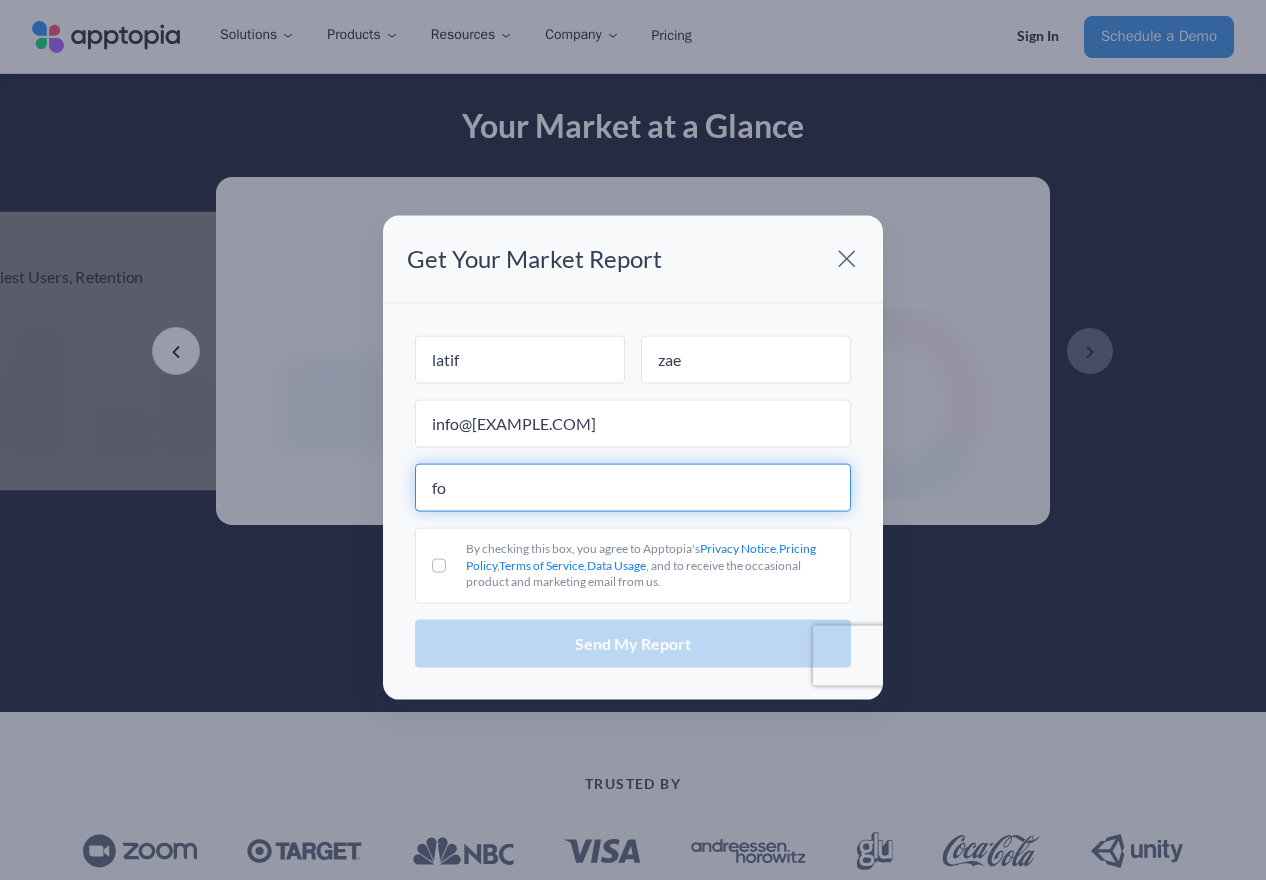 type on "f" 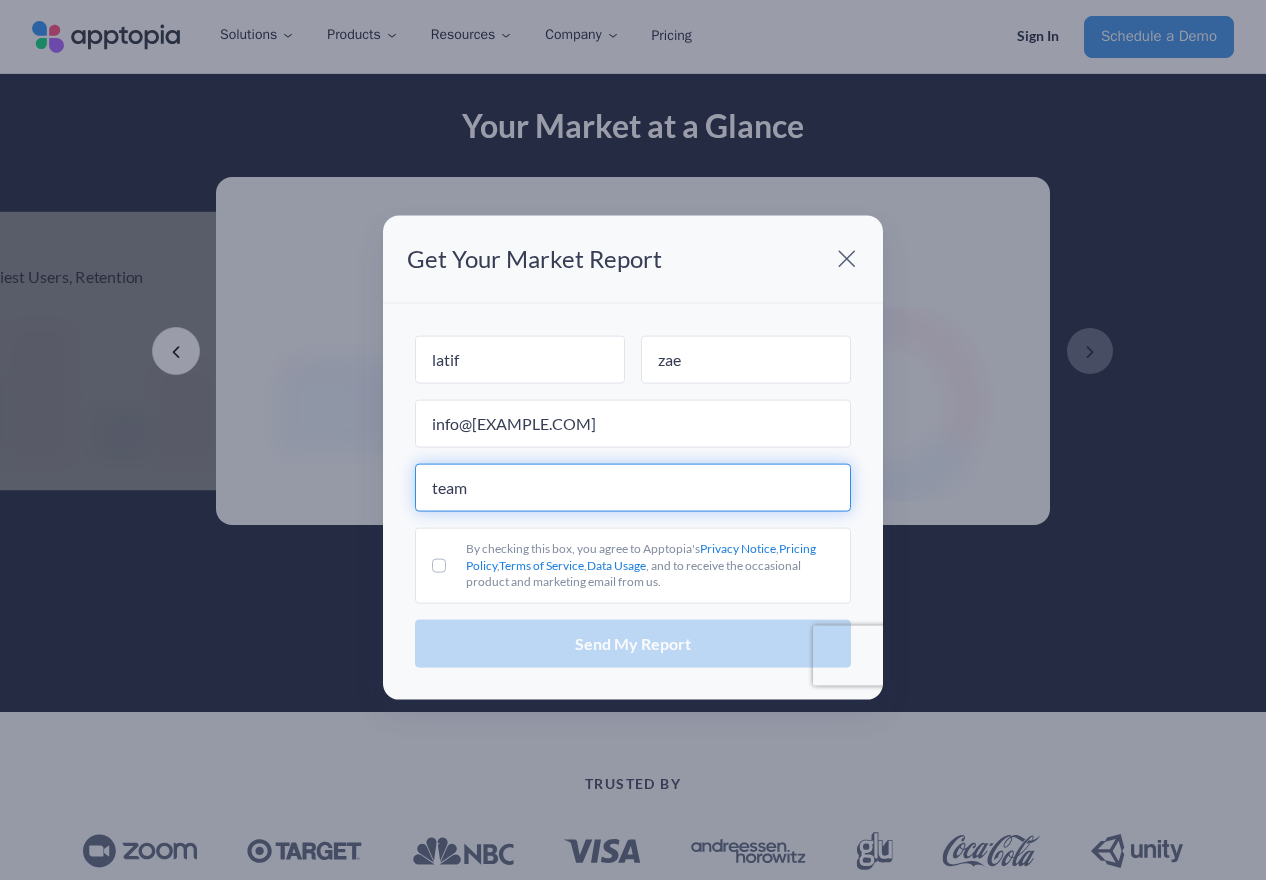 type on "team" 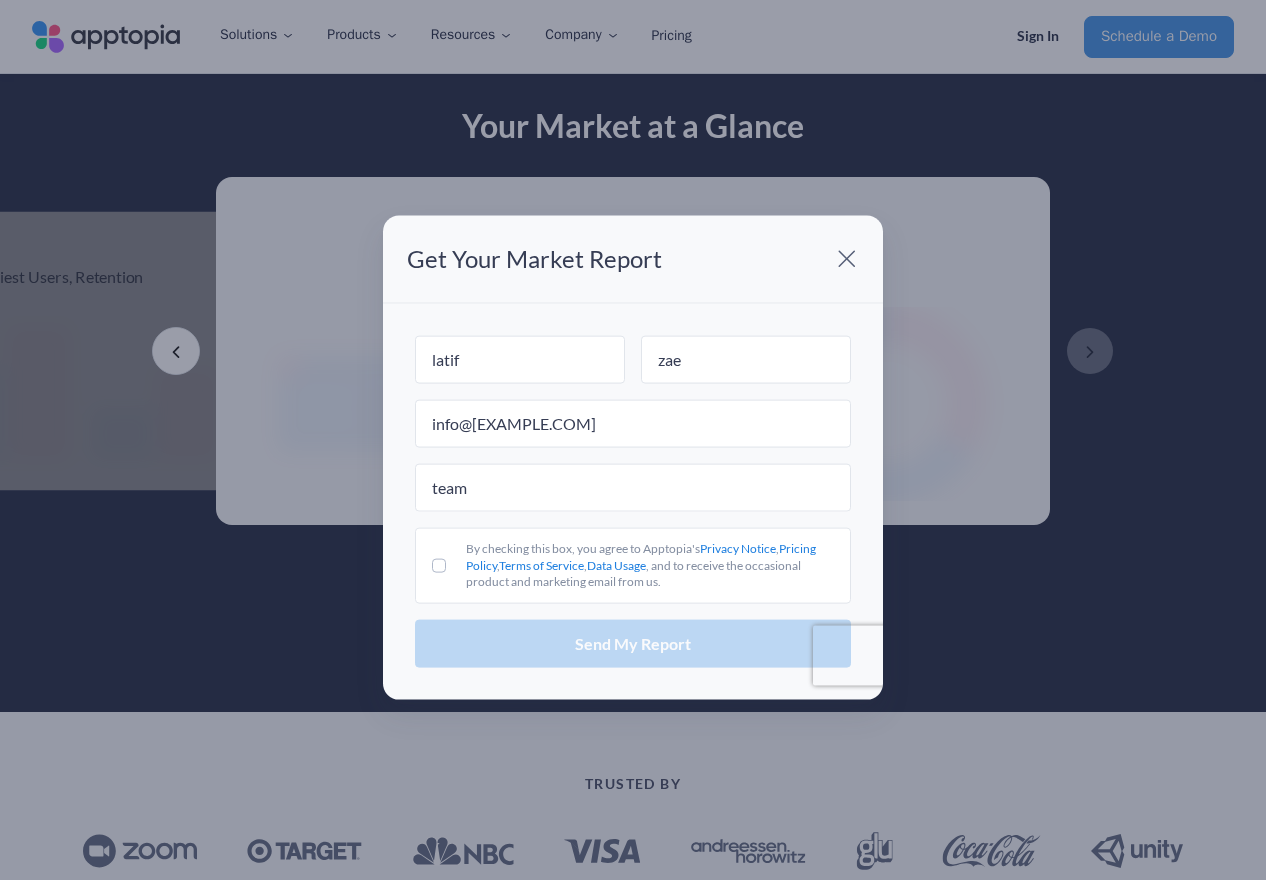 click on "By checking this box, you agree to Apptopia's Privacy Notice , Pricing Policy , Terms of Service , Data Usage , and to receive the occasional product and marketing email from us." at bounding box center [633, 565] 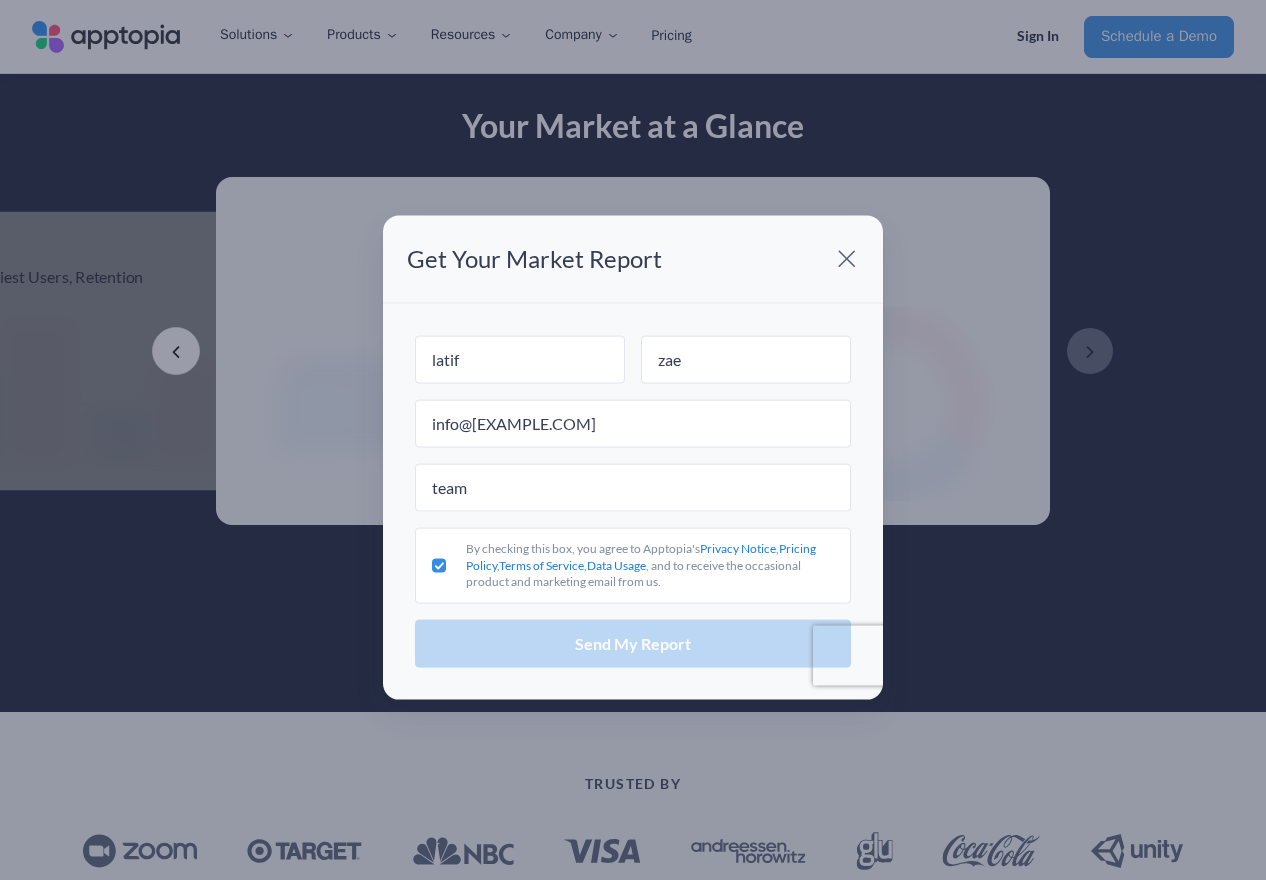 checkbox on "true" 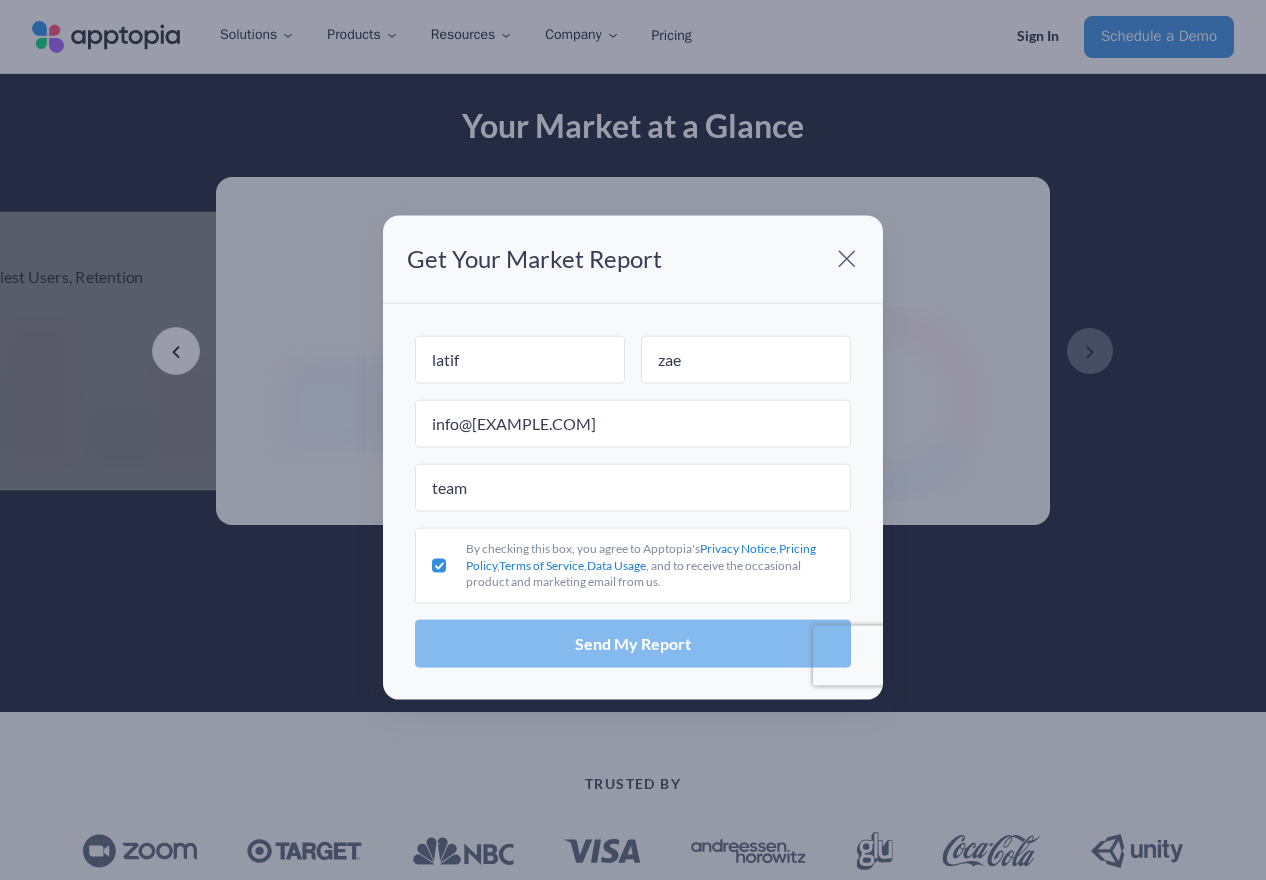 click on "Send My Report" at bounding box center (633, 644) 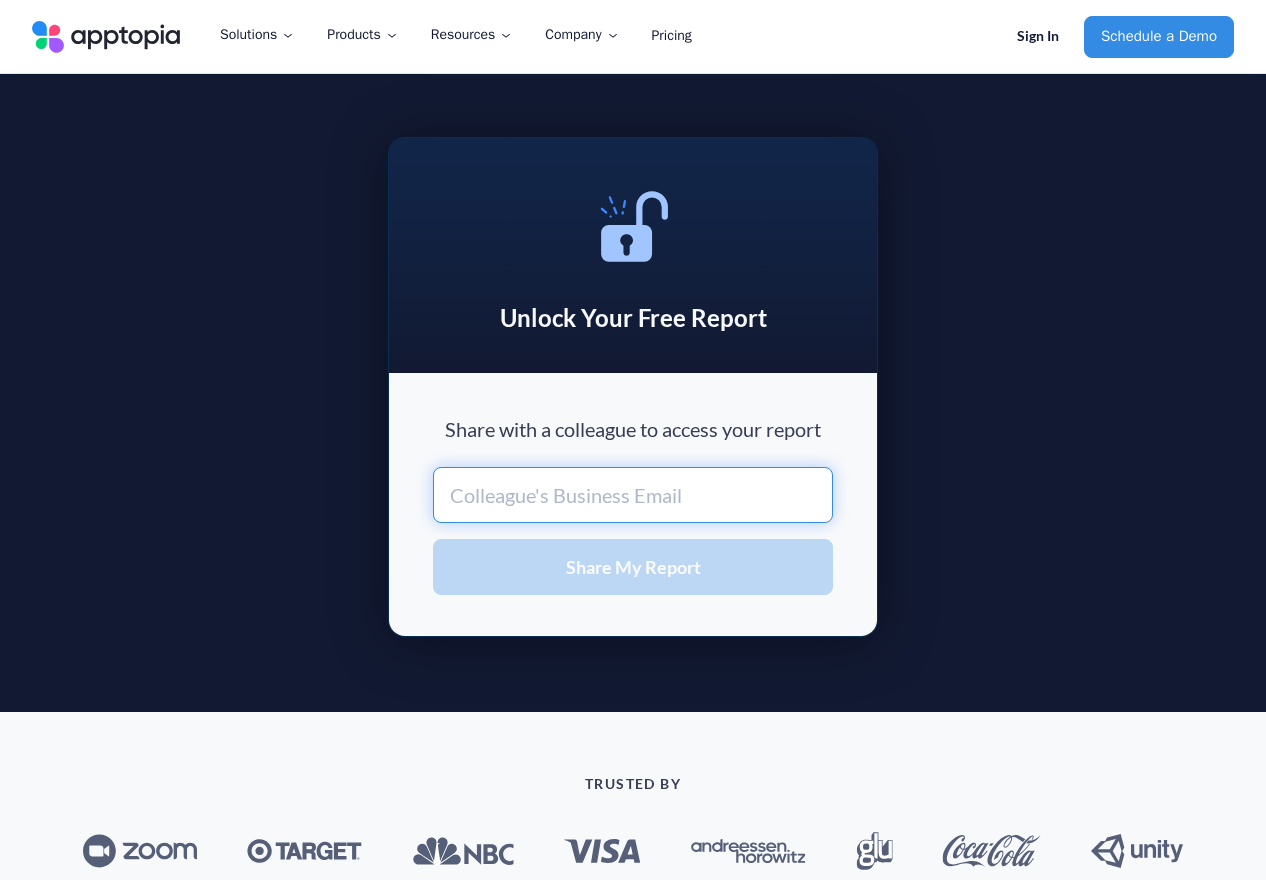 click at bounding box center (633, 495) 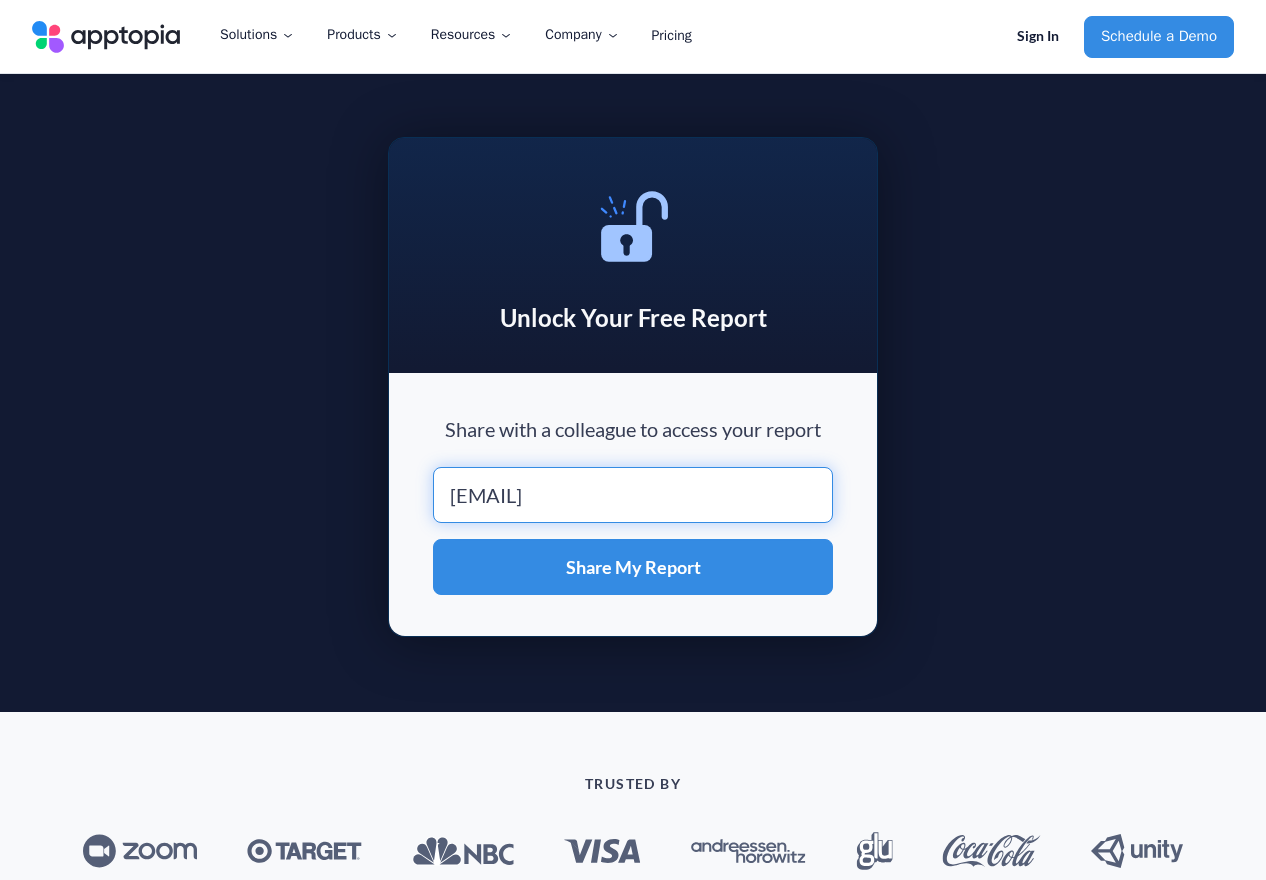 type on "[EMAIL]" 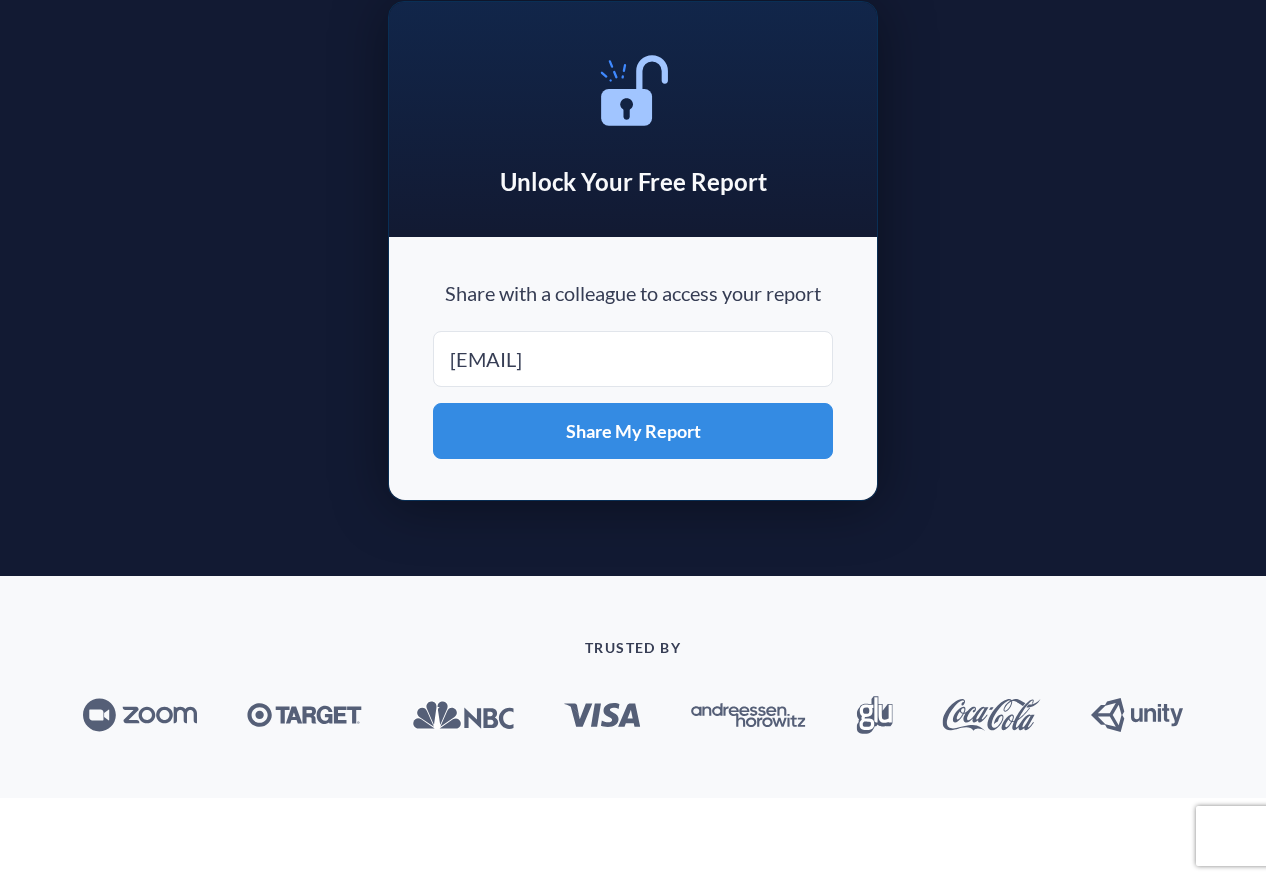 scroll, scrollTop: 137, scrollLeft: 0, axis: vertical 